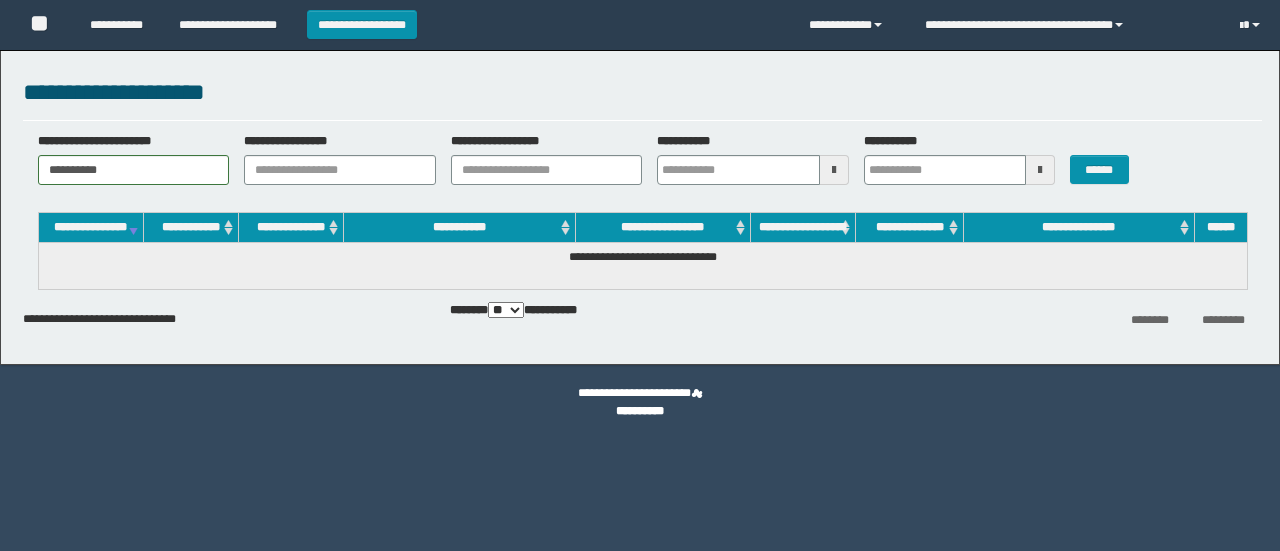 scroll, scrollTop: 0, scrollLeft: 0, axis: both 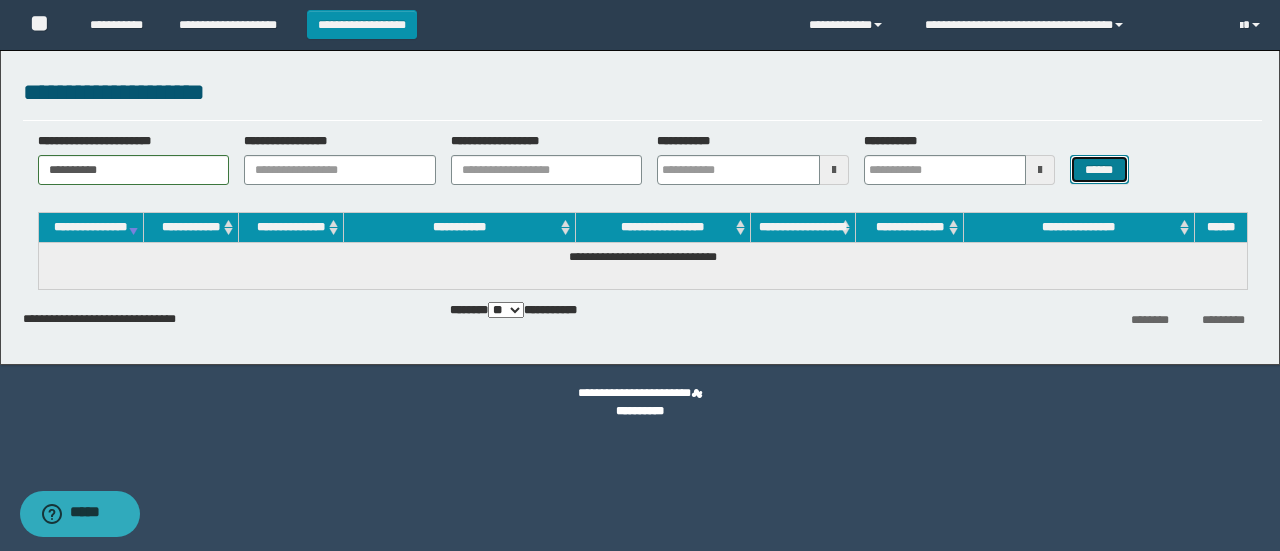 click on "******" at bounding box center (1099, 169) 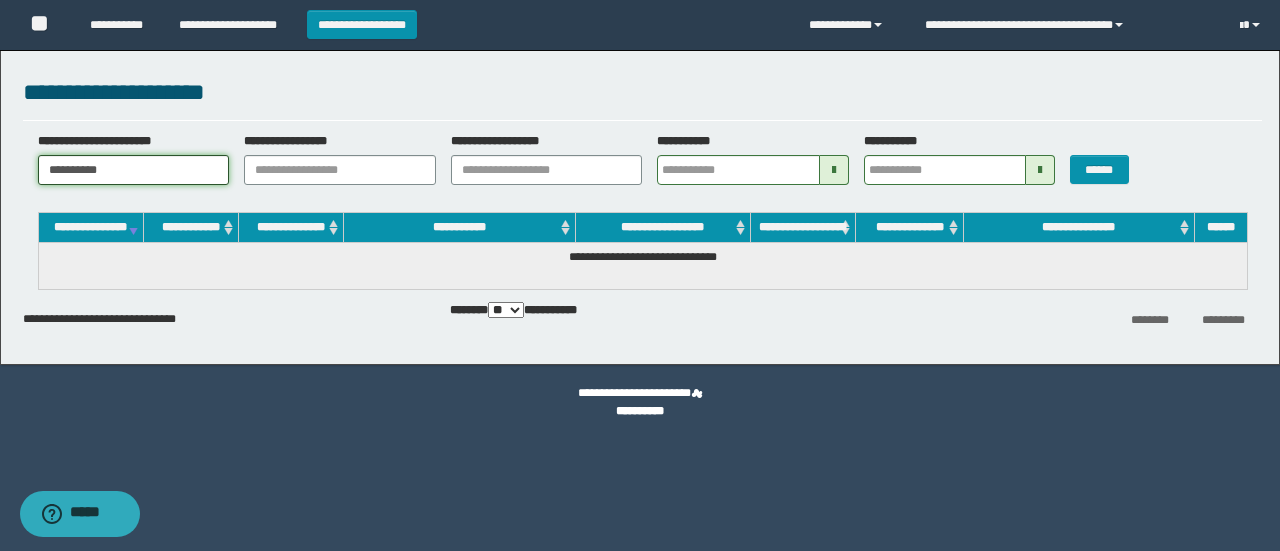 click on "**********" at bounding box center [134, 170] 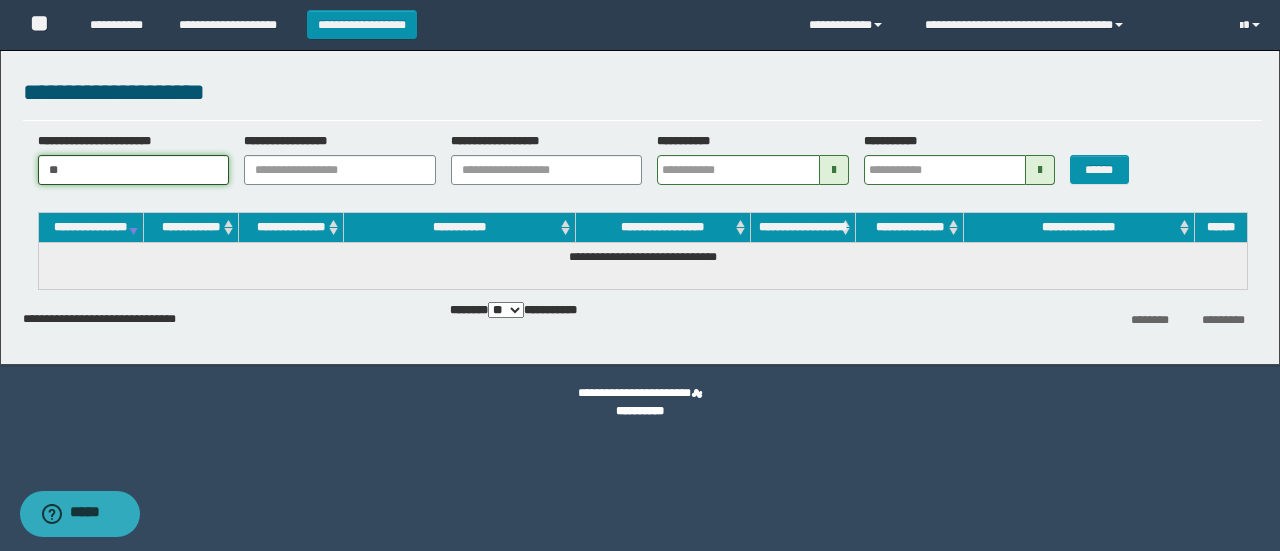 type on "*" 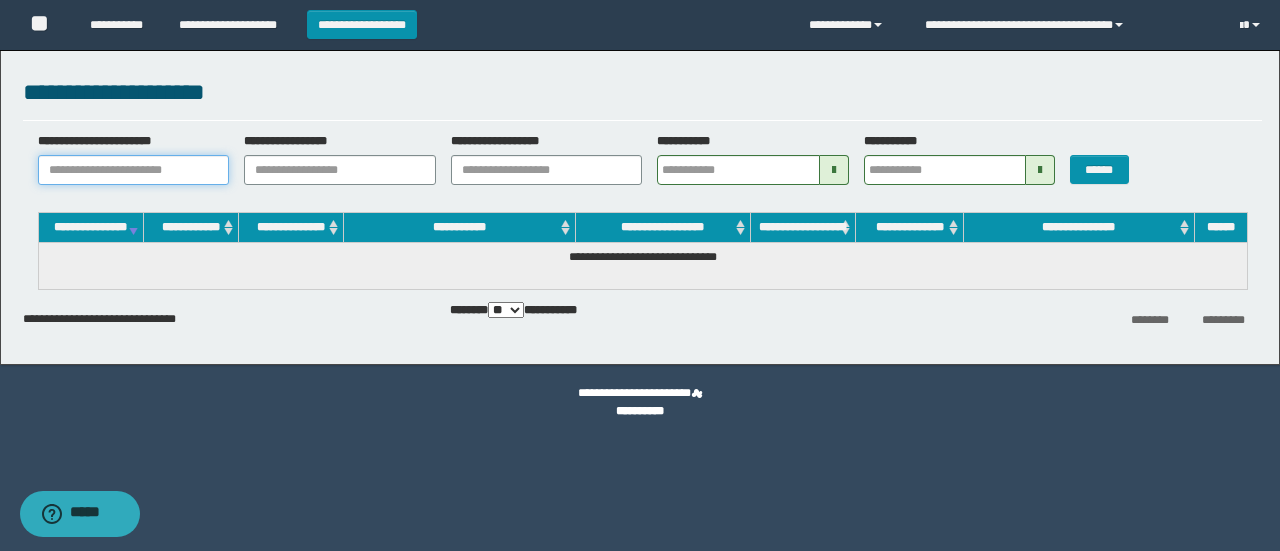 paste on "**********" 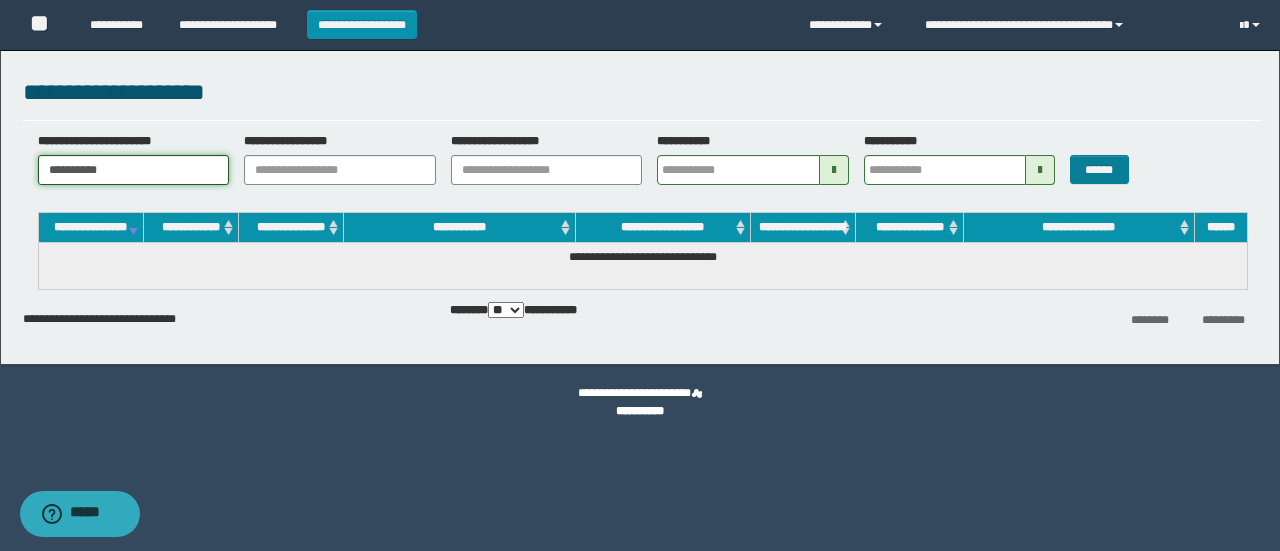 type on "**********" 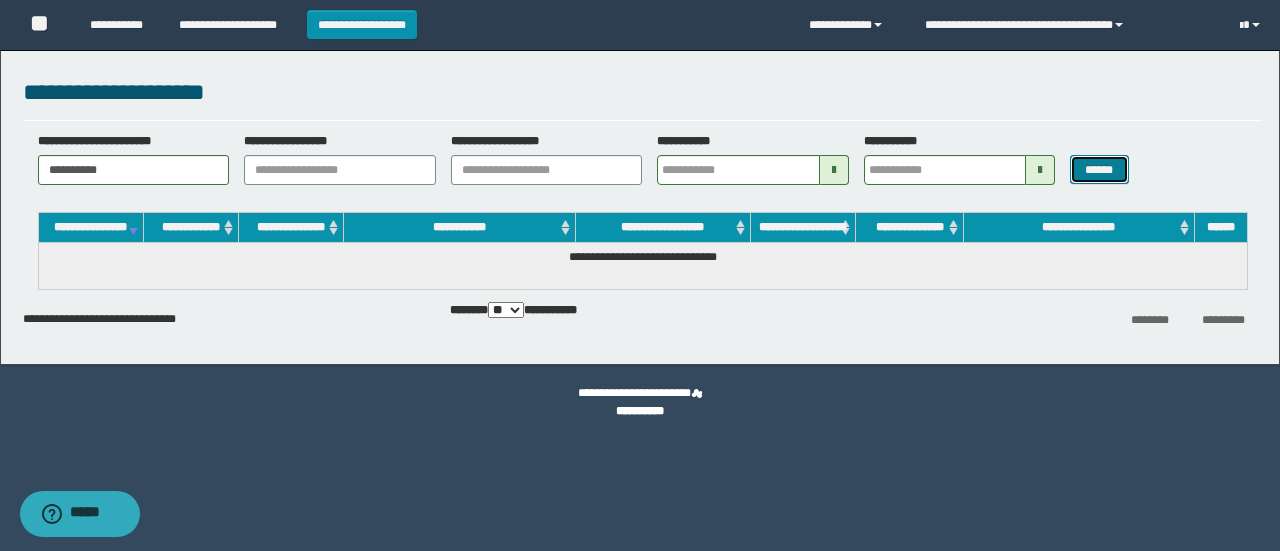 click on "******" at bounding box center [1099, 169] 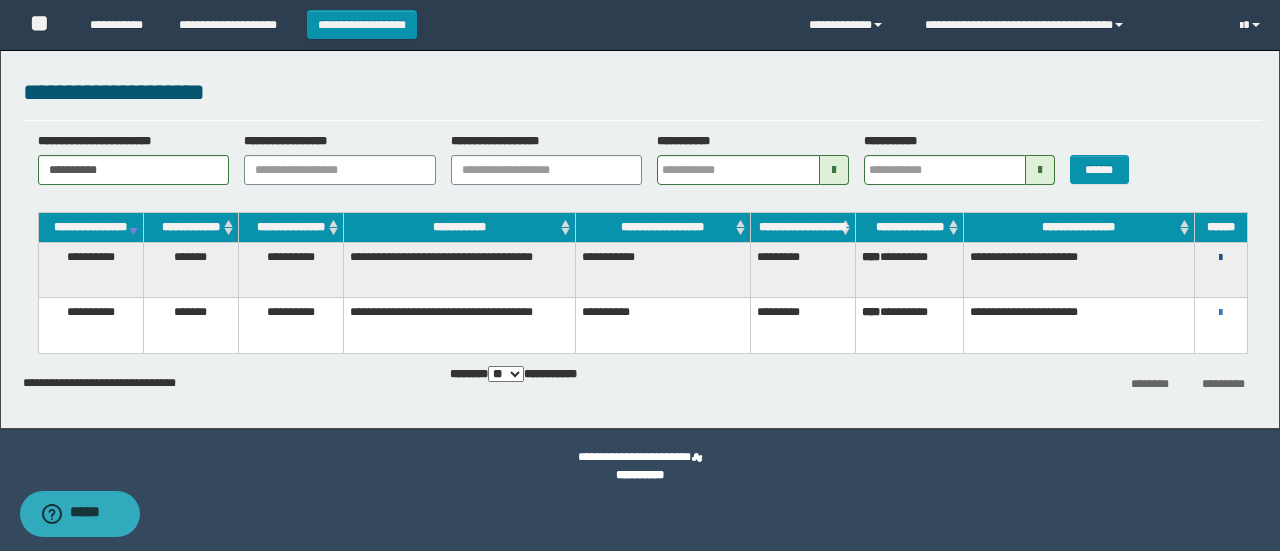 click at bounding box center (1220, 258) 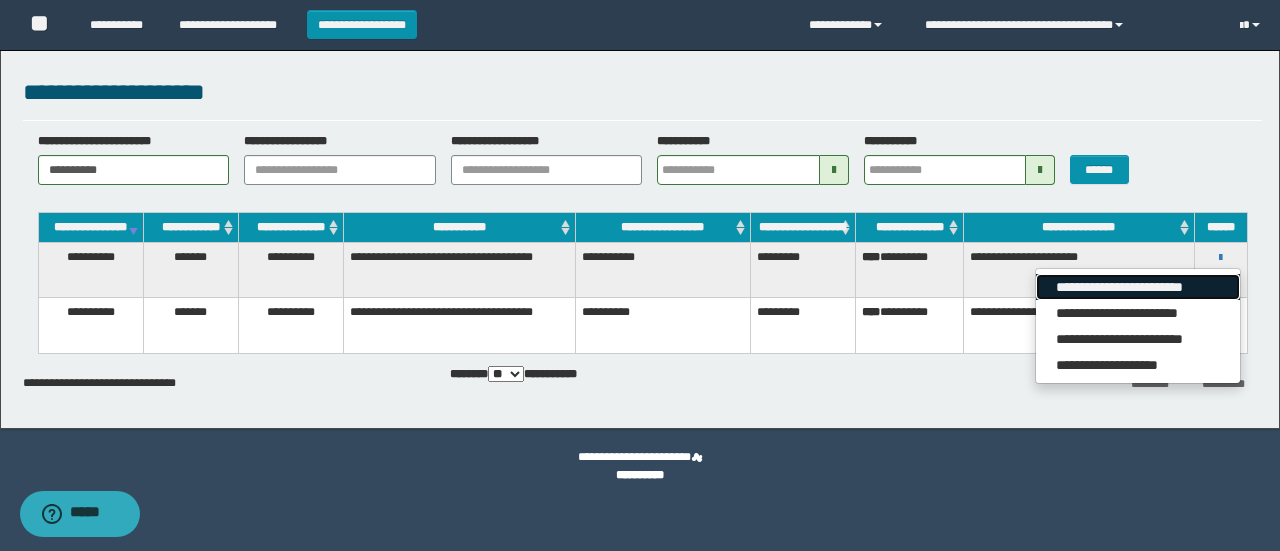 click on "**********" at bounding box center (1137, 287) 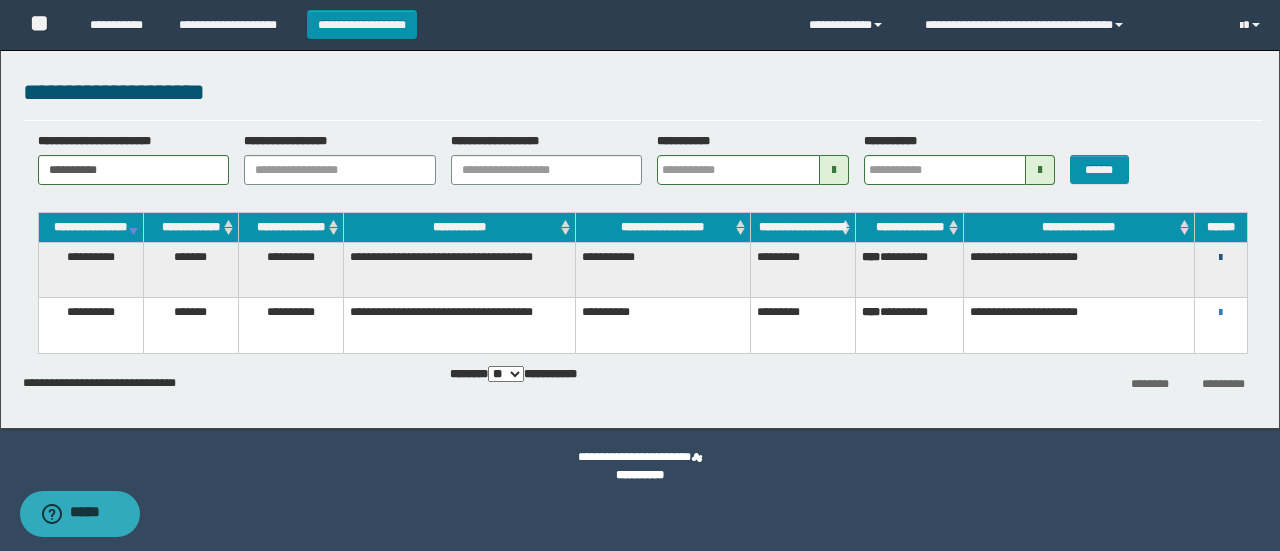 click at bounding box center [1220, 258] 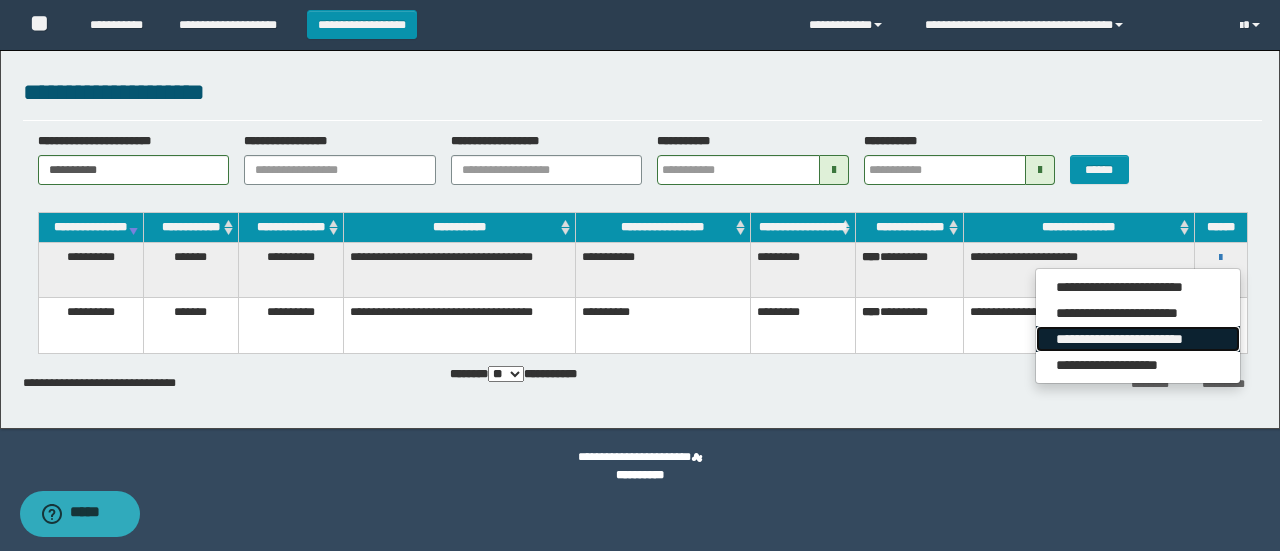 click on "**********" at bounding box center (1137, 339) 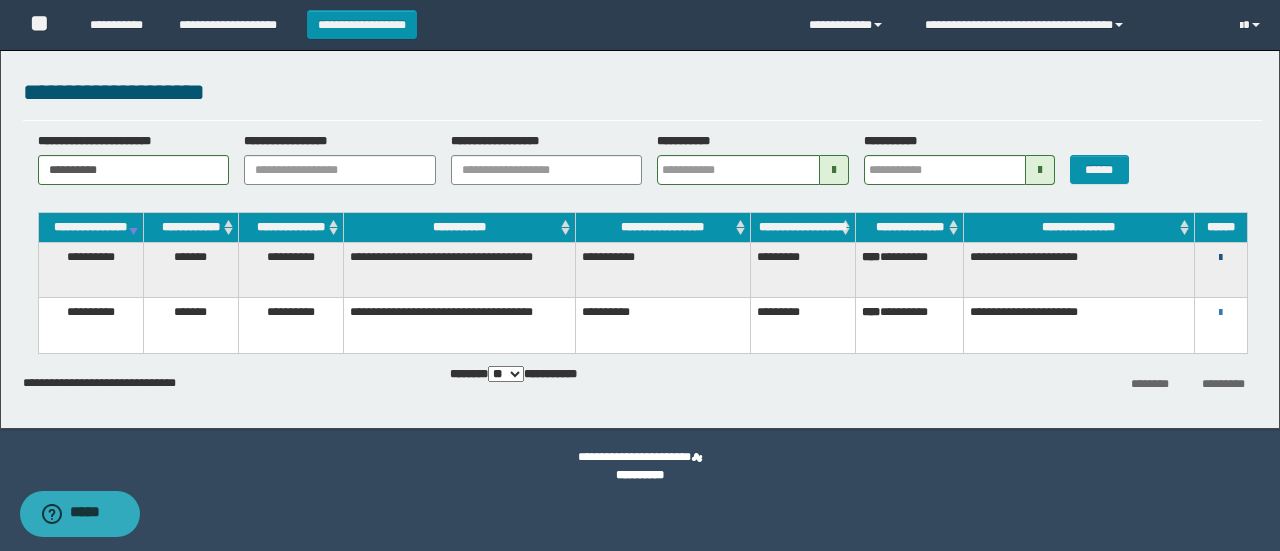 click at bounding box center [1220, 258] 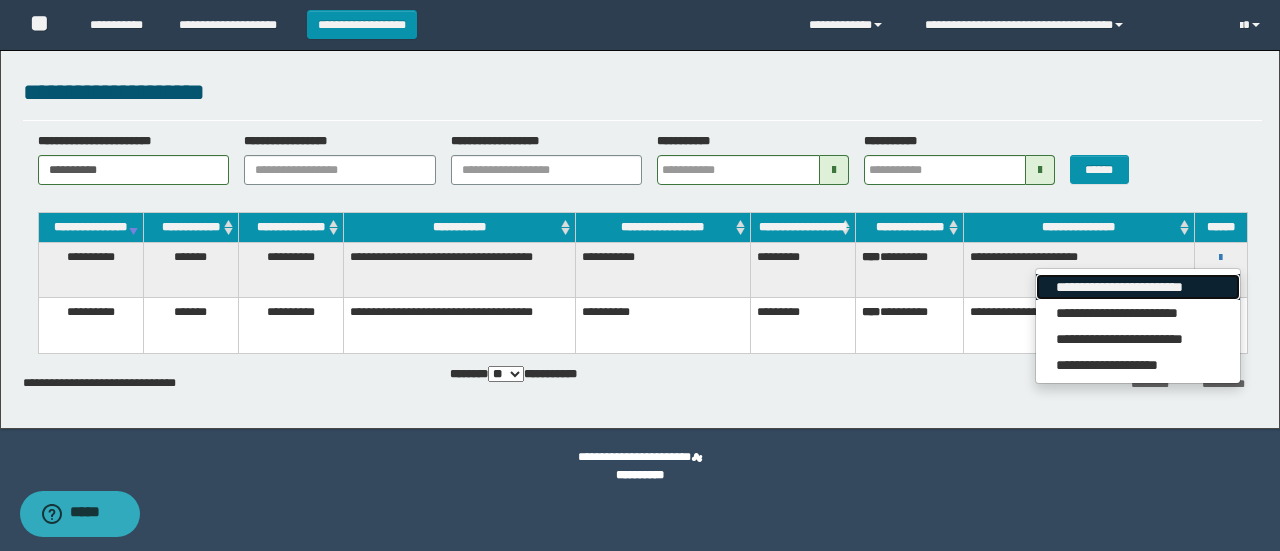click on "**********" at bounding box center (1137, 287) 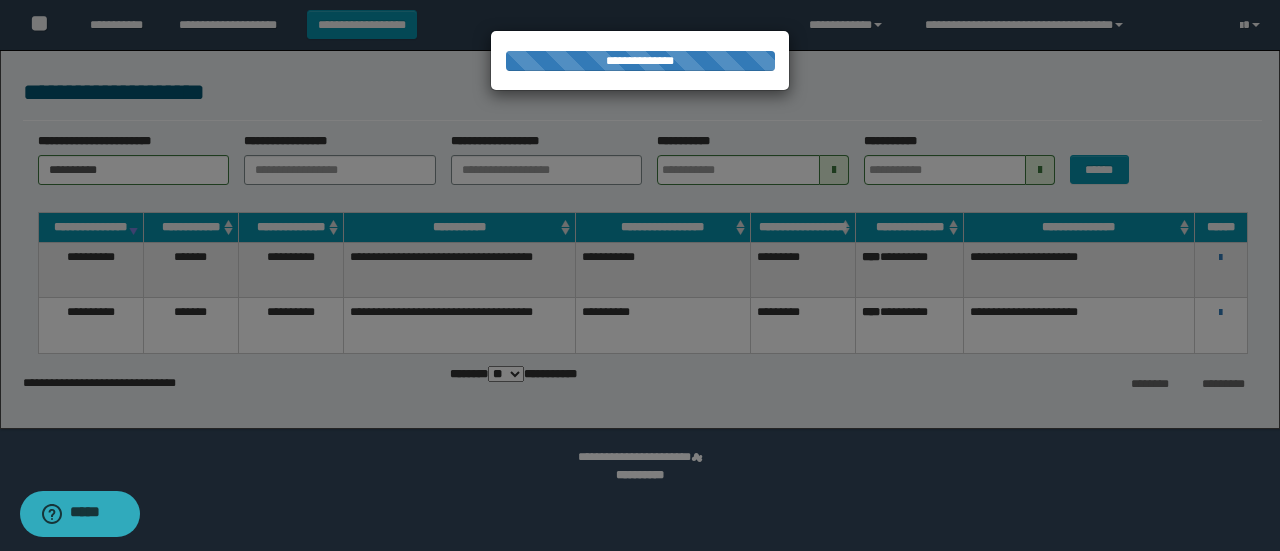 click at bounding box center [640, 275] 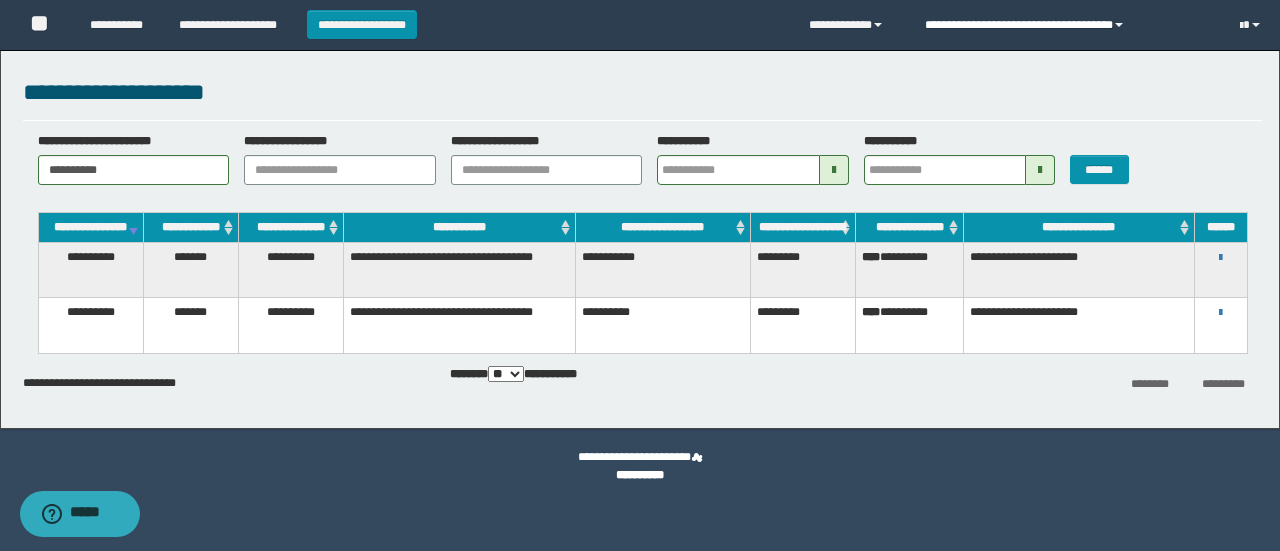 click on "**********" at bounding box center [1067, 25] 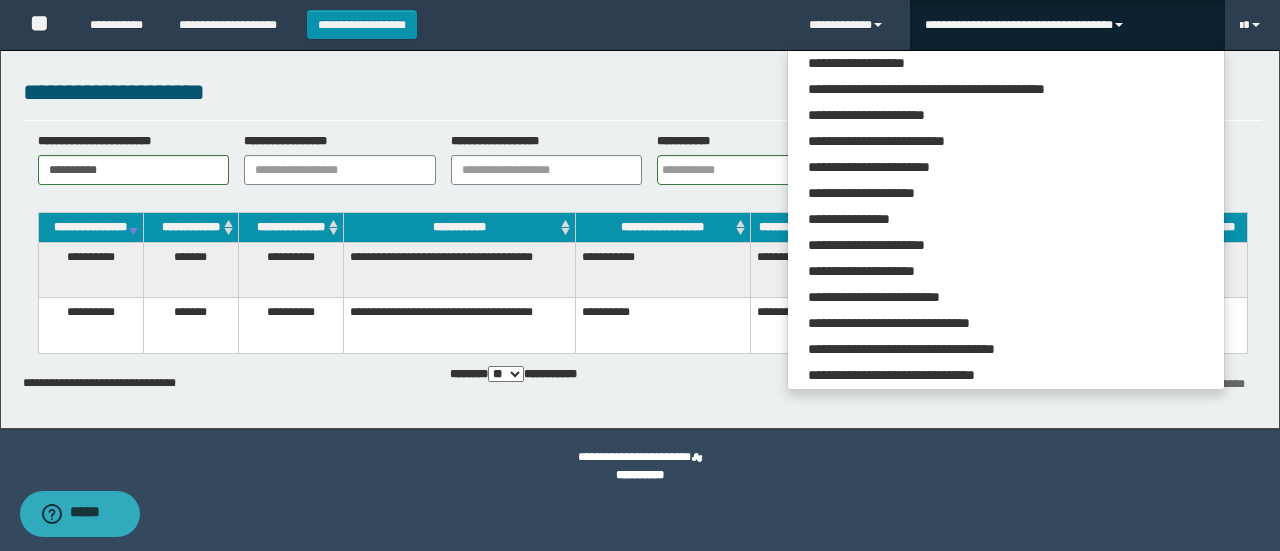 scroll, scrollTop: 113, scrollLeft: 0, axis: vertical 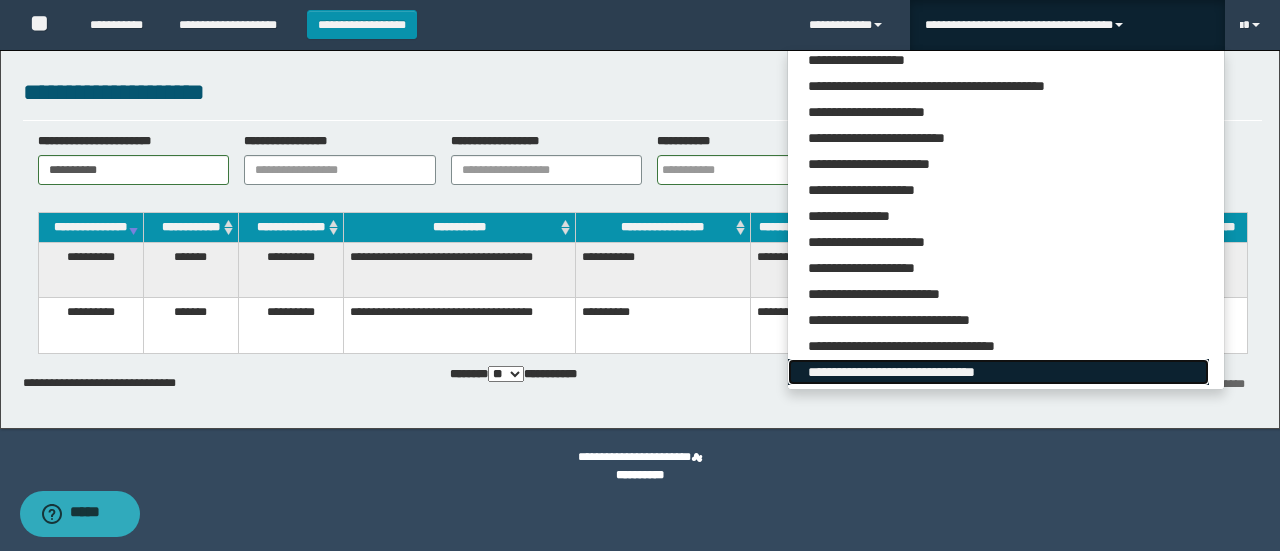 click on "**********" at bounding box center [998, 372] 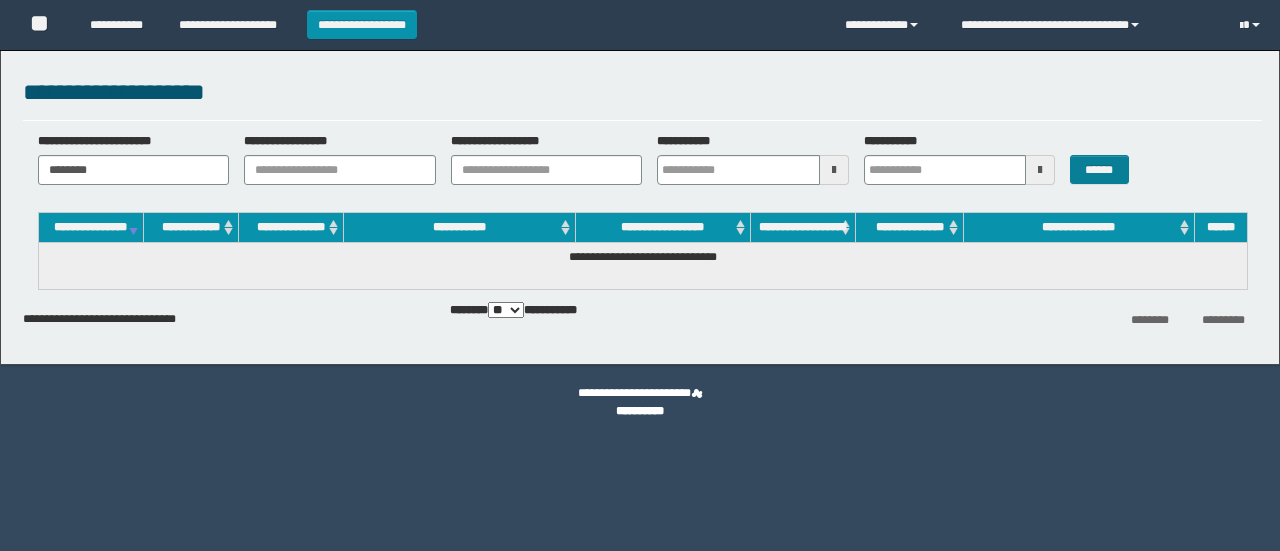 scroll, scrollTop: 0, scrollLeft: 0, axis: both 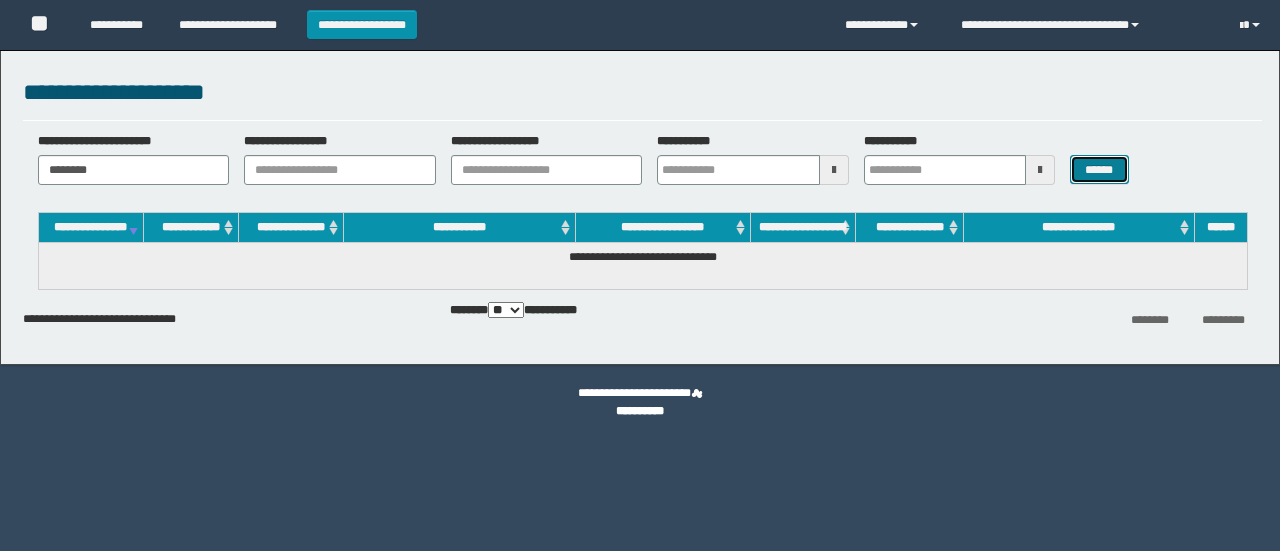 click on "******" at bounding box center [1099, 169] 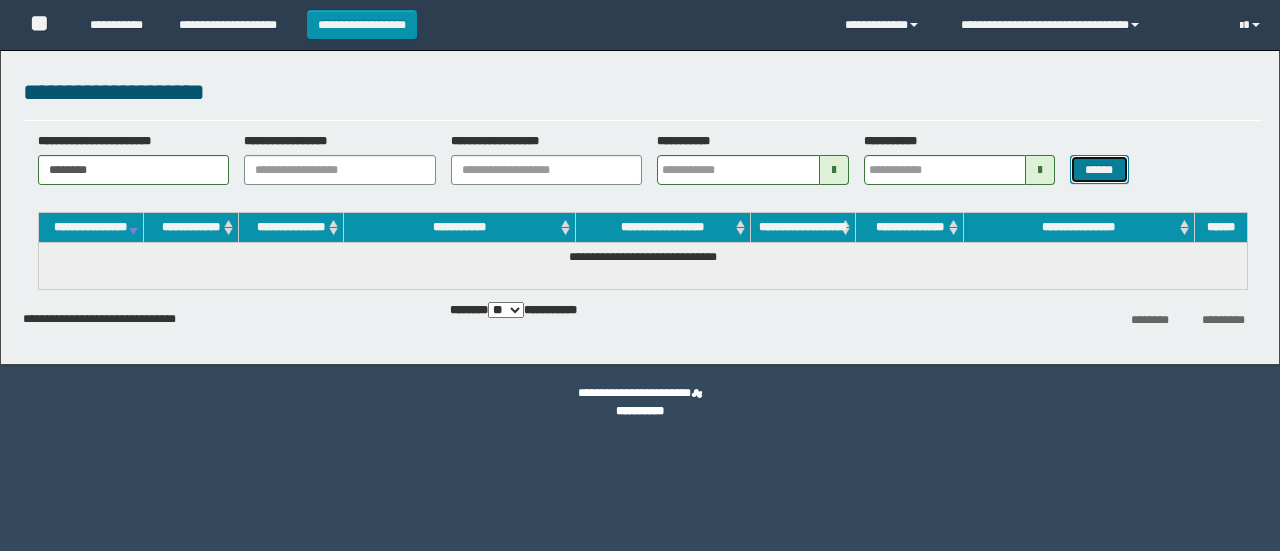 scroll, scrollTop: 0, scrollLeft: 0, axis: both 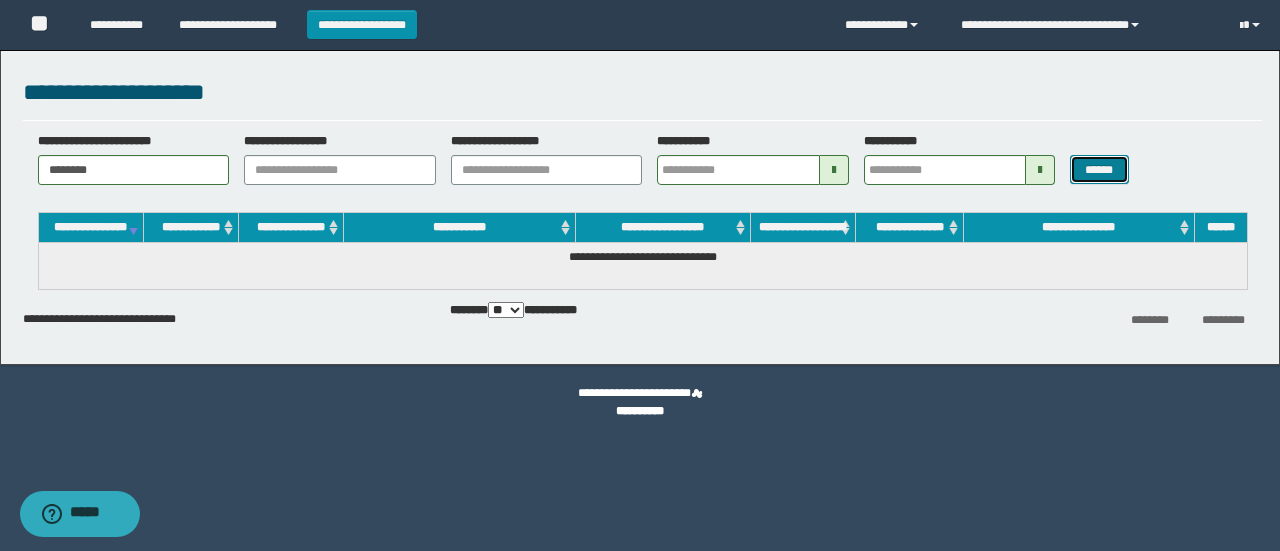 click on "******" at bounding box center [1099, 169] 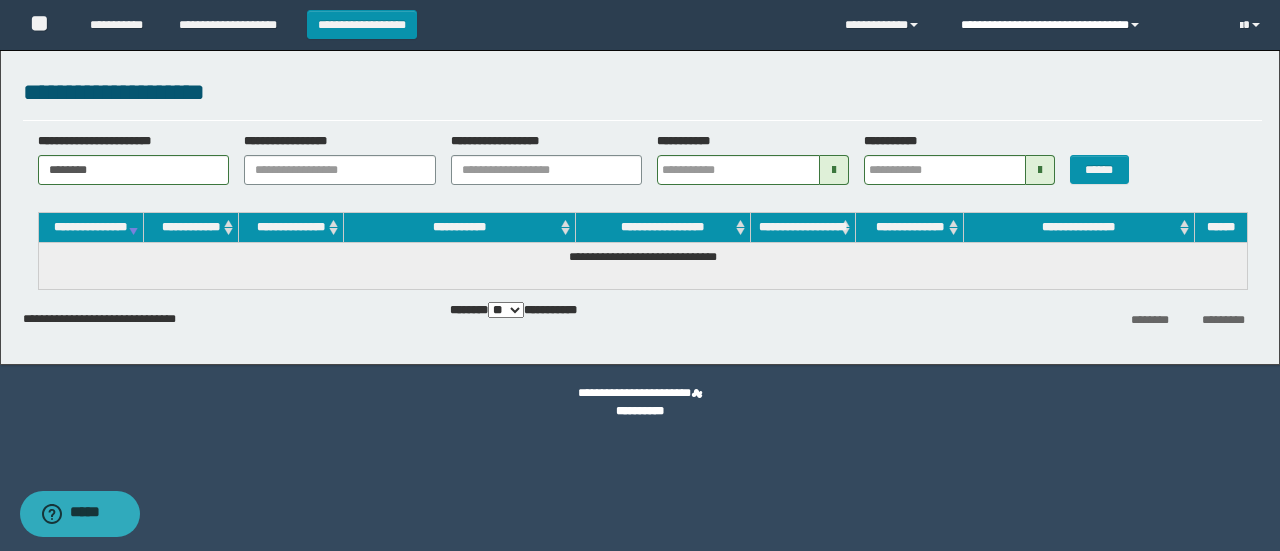 click on "**********" at bounding box center [1085, 25] 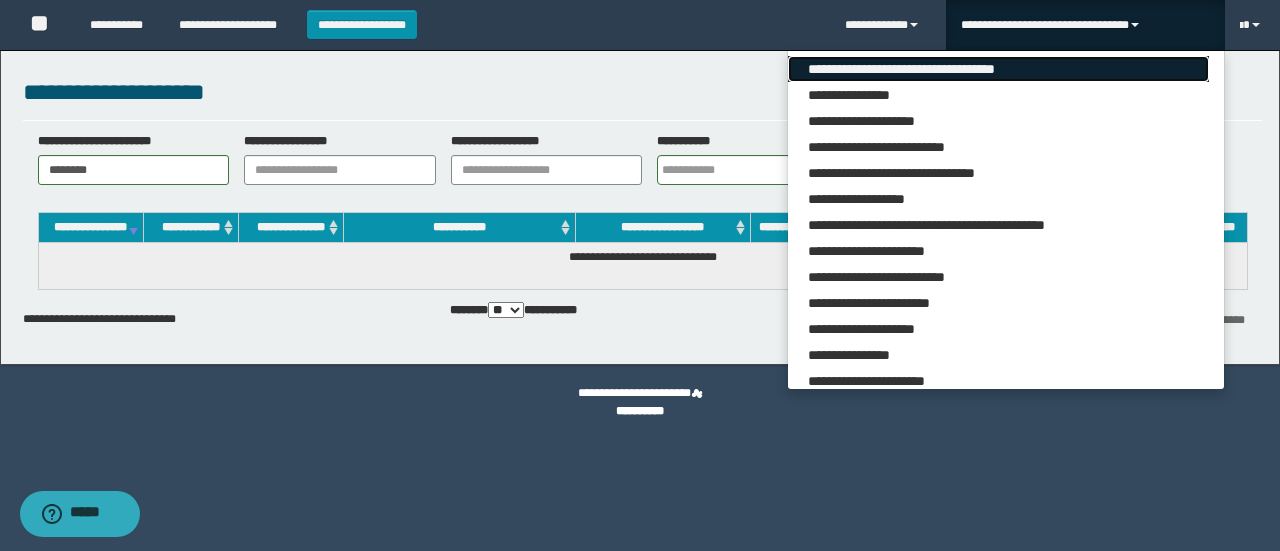 click on "**********" at bounding box center (998, 69) 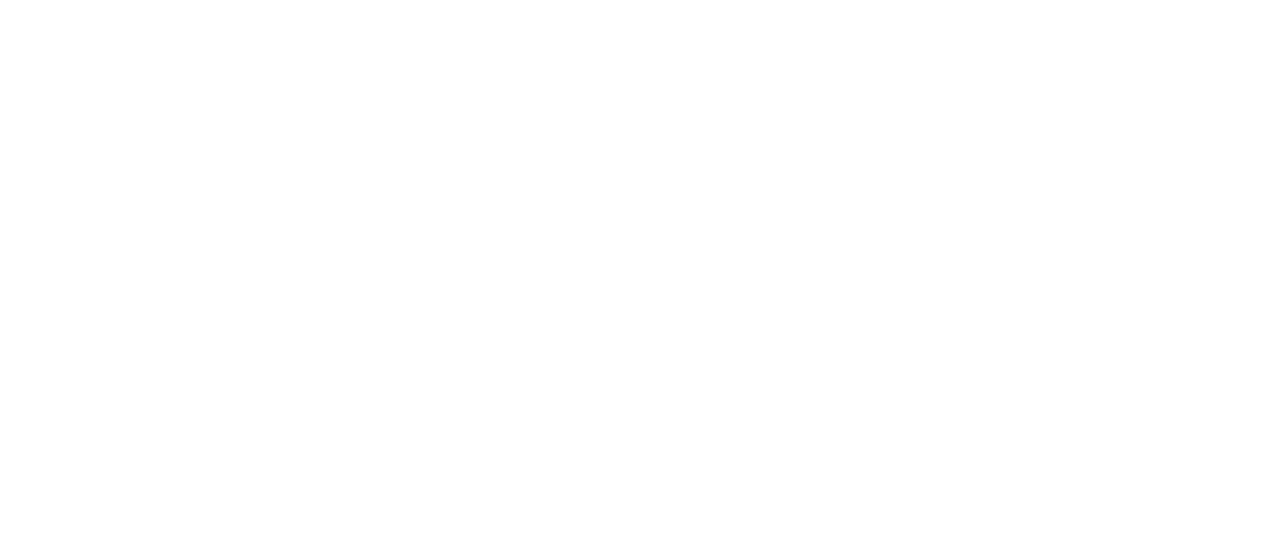 scroll, scrollTop: 0, scrollLeft: 0, axis: both 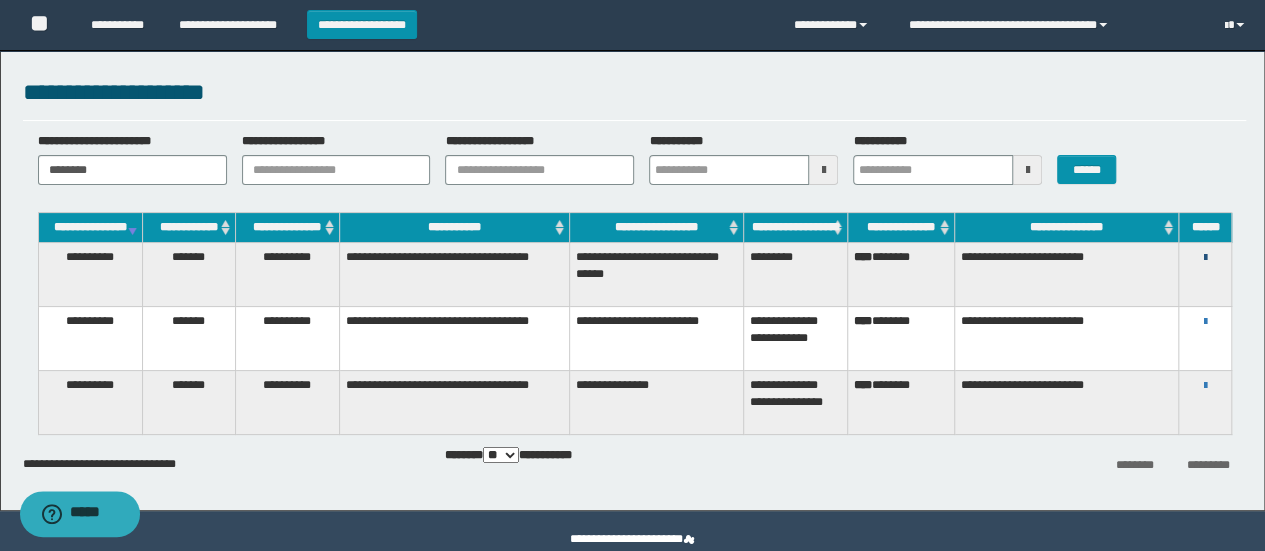 click at bounding box center (1205, 258) 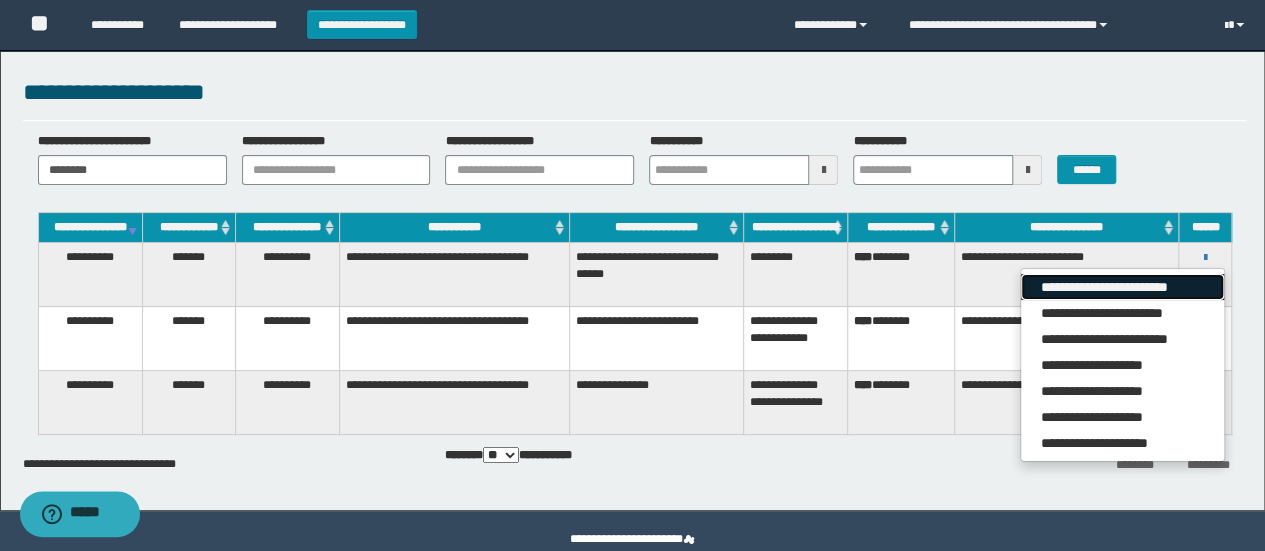 click on "**********" at bounding box center [1122, 287] 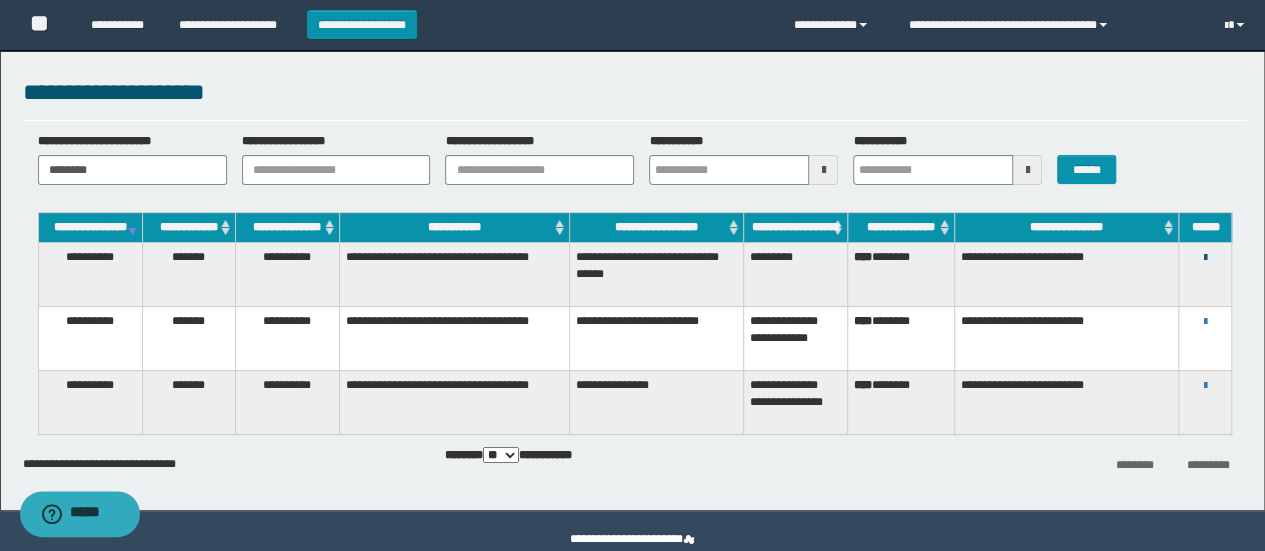 click at bounding box center (1205, 258) 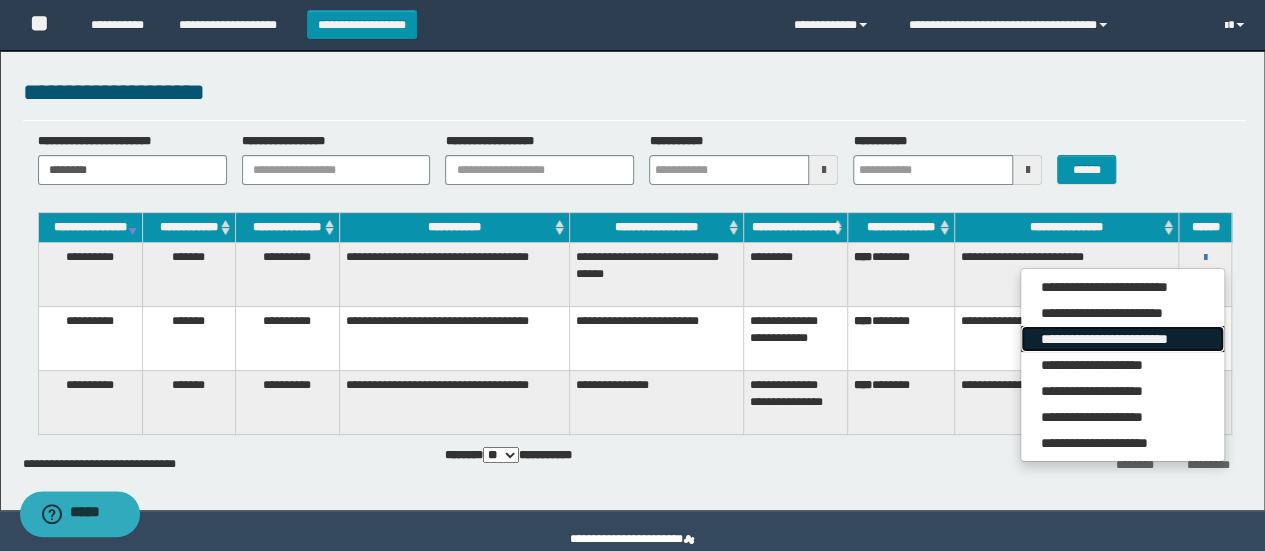 click on "**********" at bounding box center [1122, 339] 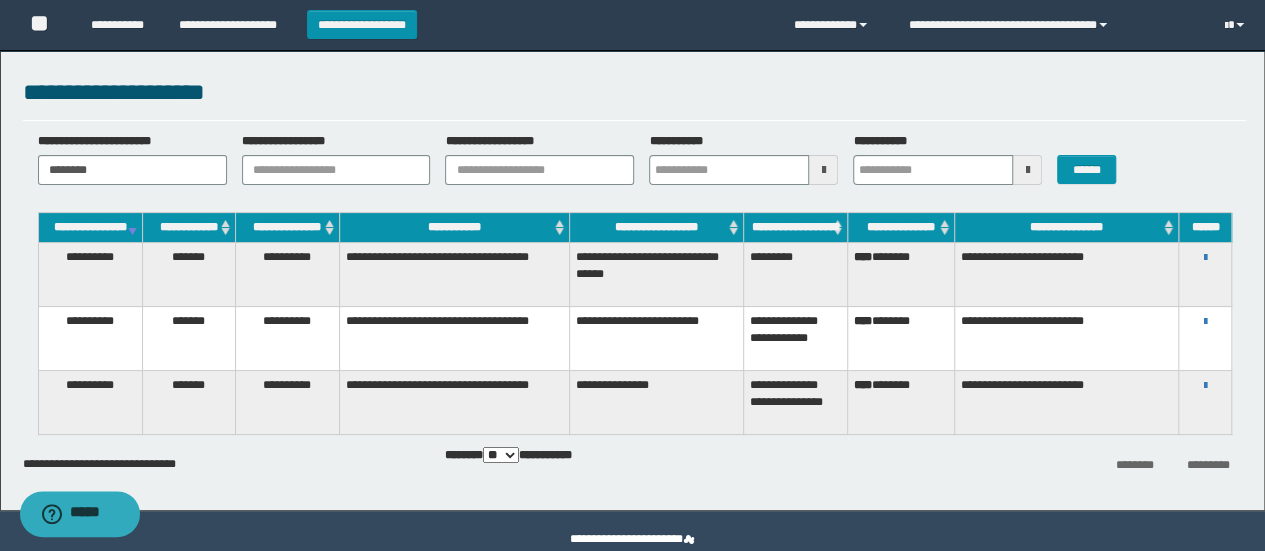 click on "**********" at bounding box center (635, 92) 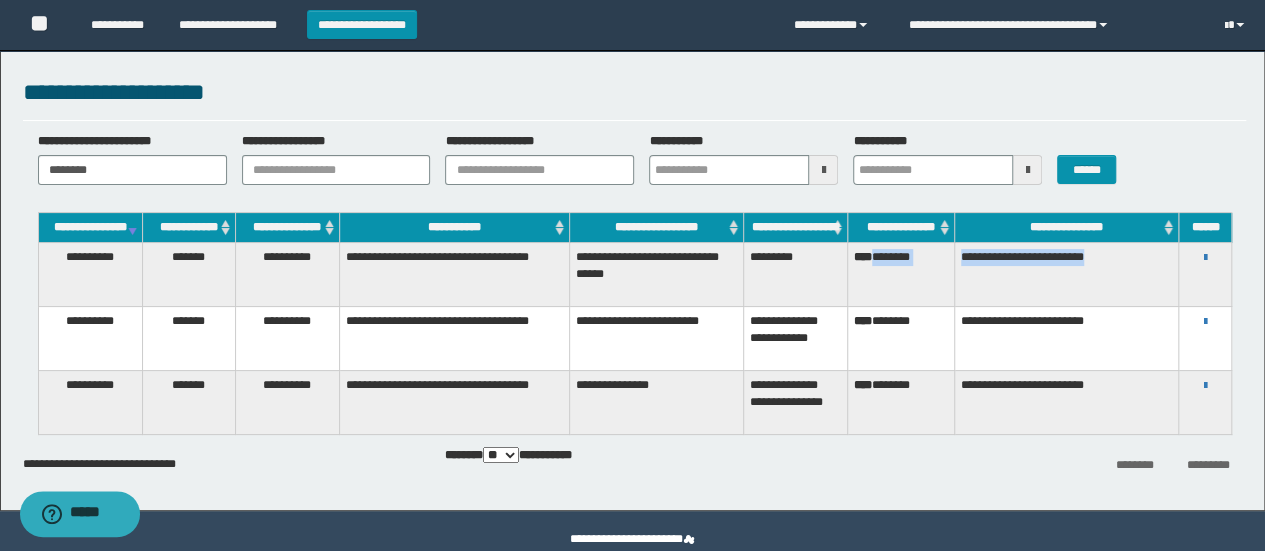 drag, startPoint x: 880, startPoint y: 272, endPoint x: 1137, endPoint y: 287, distance: 257.43738 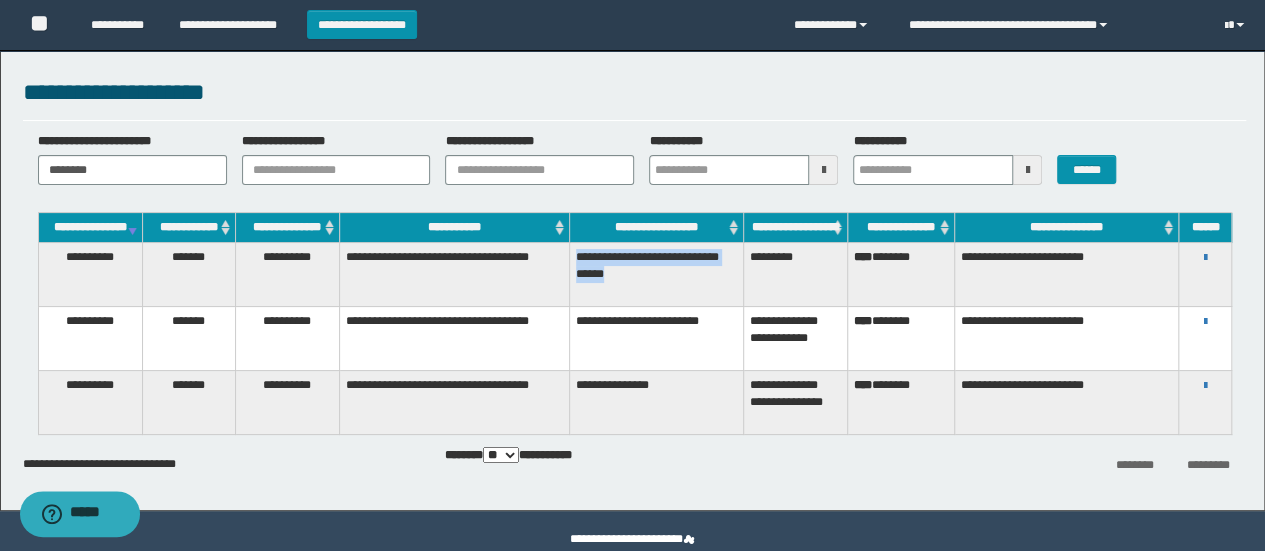 drag, startPoint x: 576, startPoint y: 273, endPoint x: 645, endPoint y: 311, distance: 78.77182 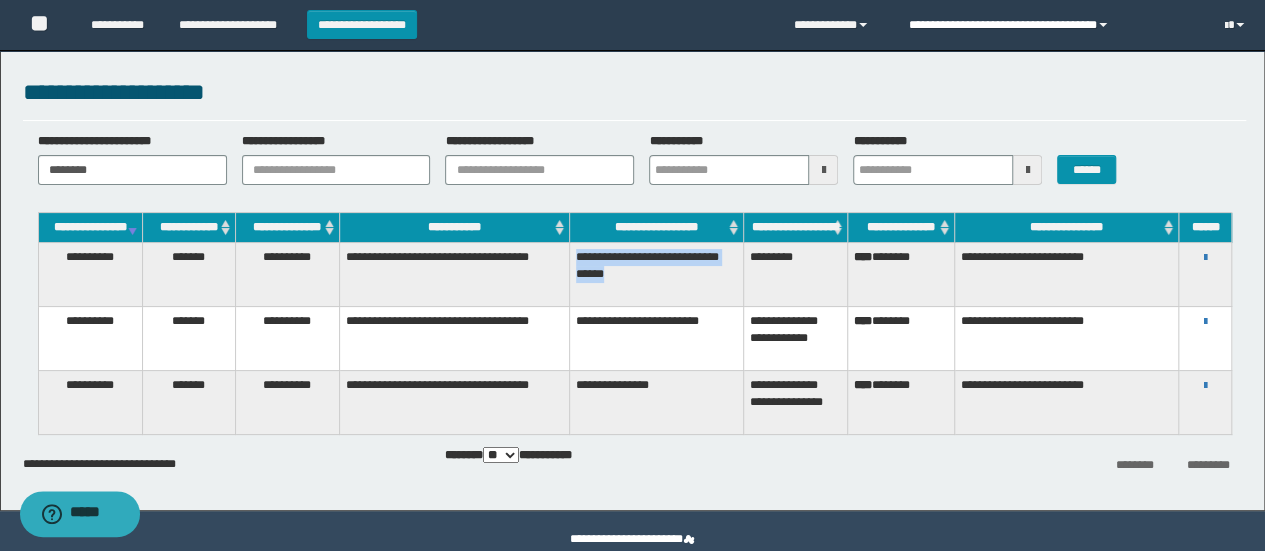 click on "**********" at bounding box center [1051, 25] 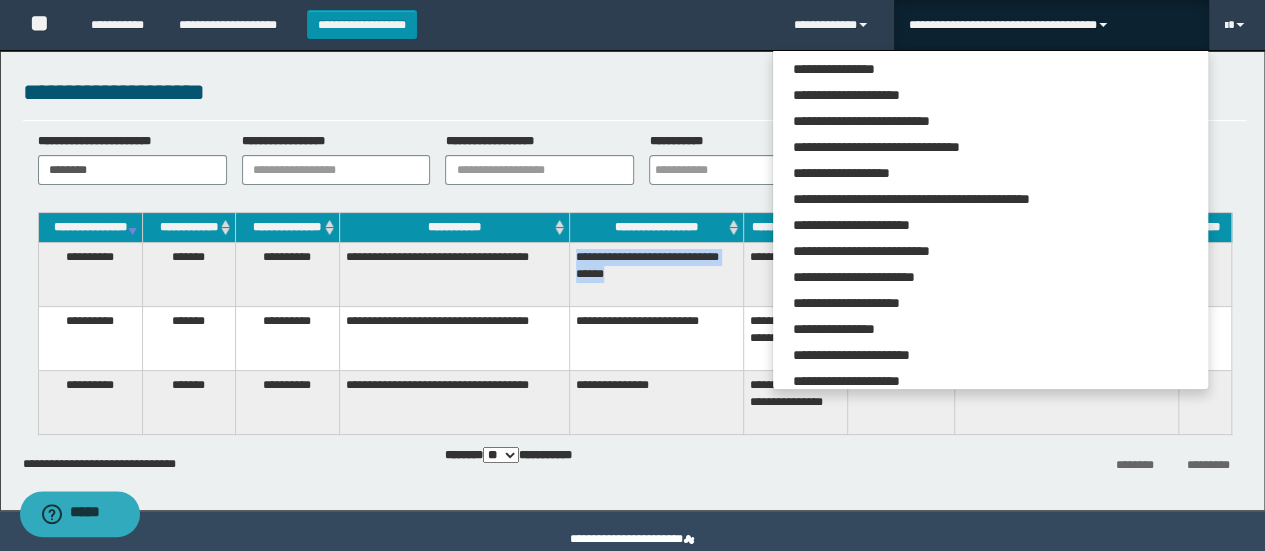 scroll, scrollTop: 113, scrollLeft: 0, axis: vertical 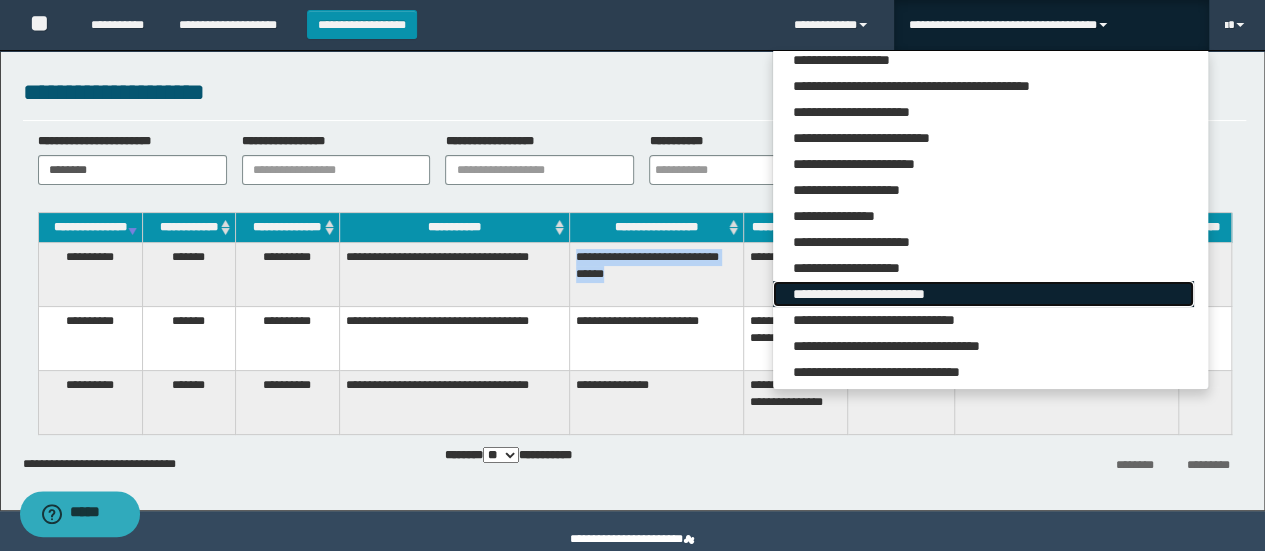 click on "**********" at bounding box center (983, 294) 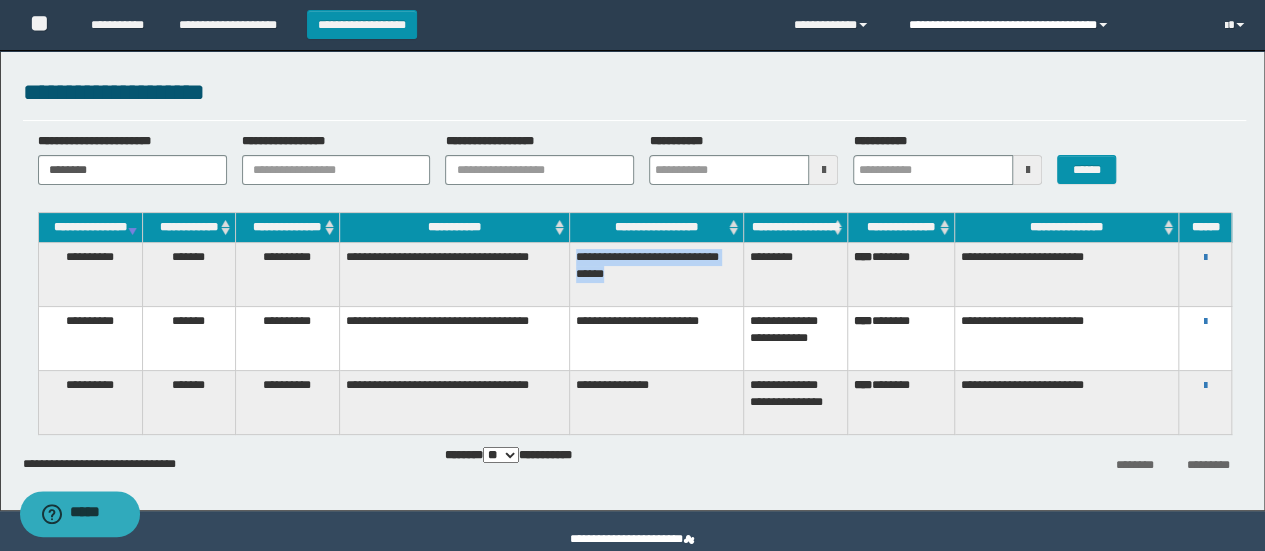 click on "**********" at bounding box center (1051, 25) 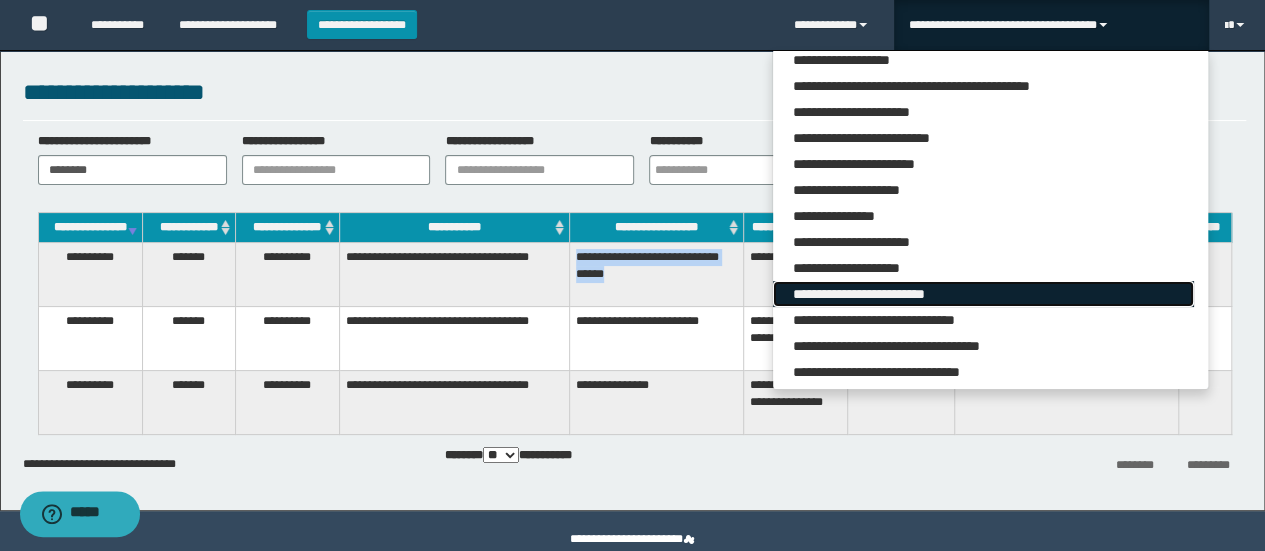 click on "**********" at bounding box center (983, 294) 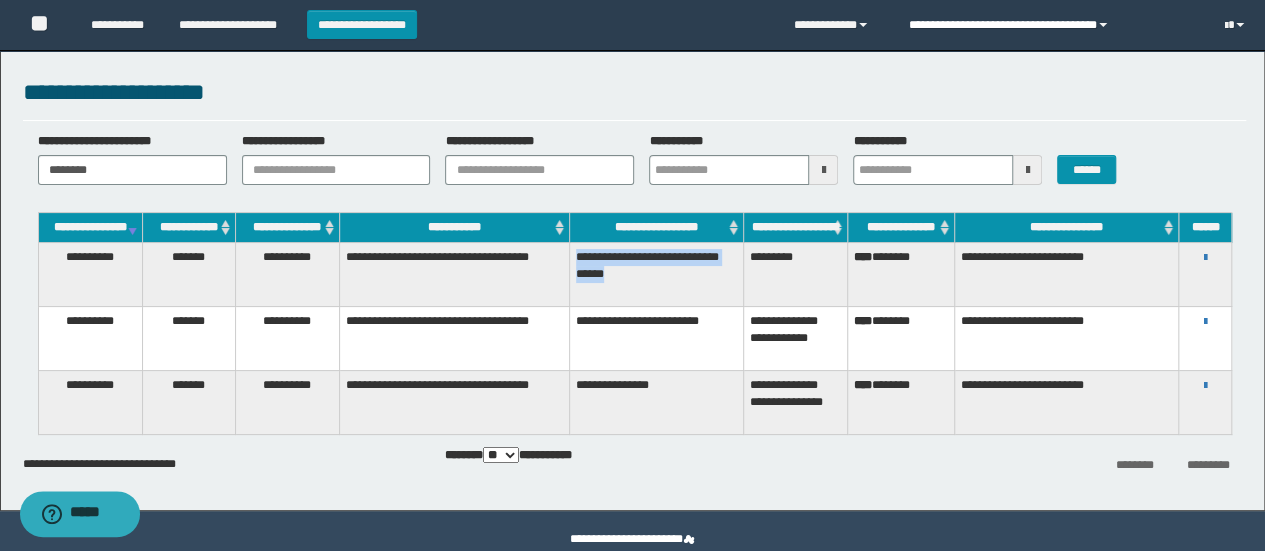 click on "**********" at bounding box center [1051, 25] 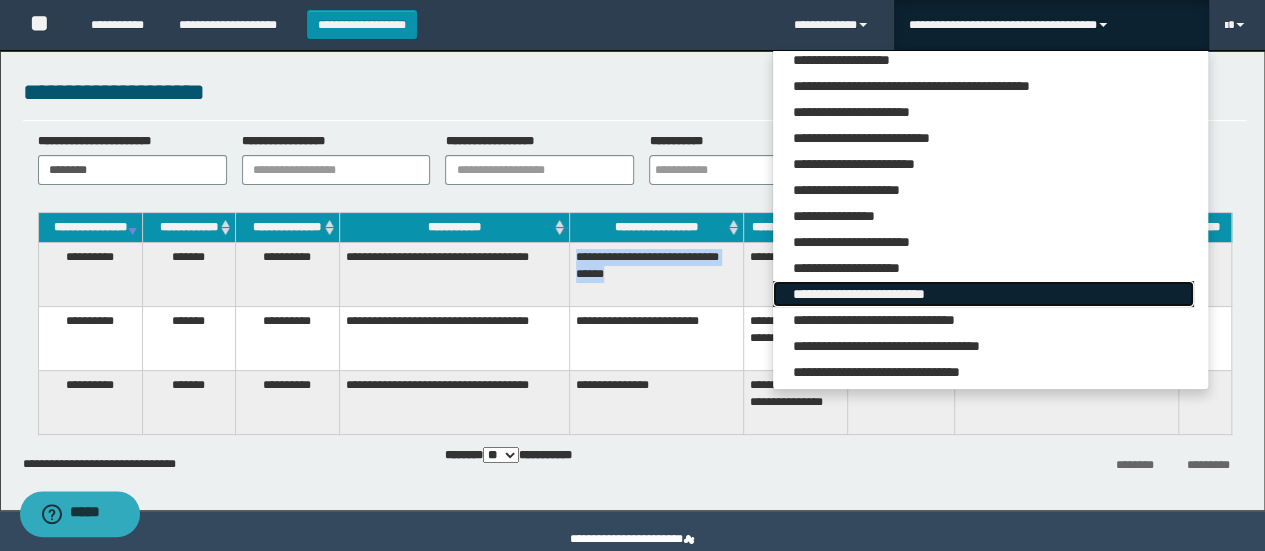 click on "**********" at bounding box center [983, 294] 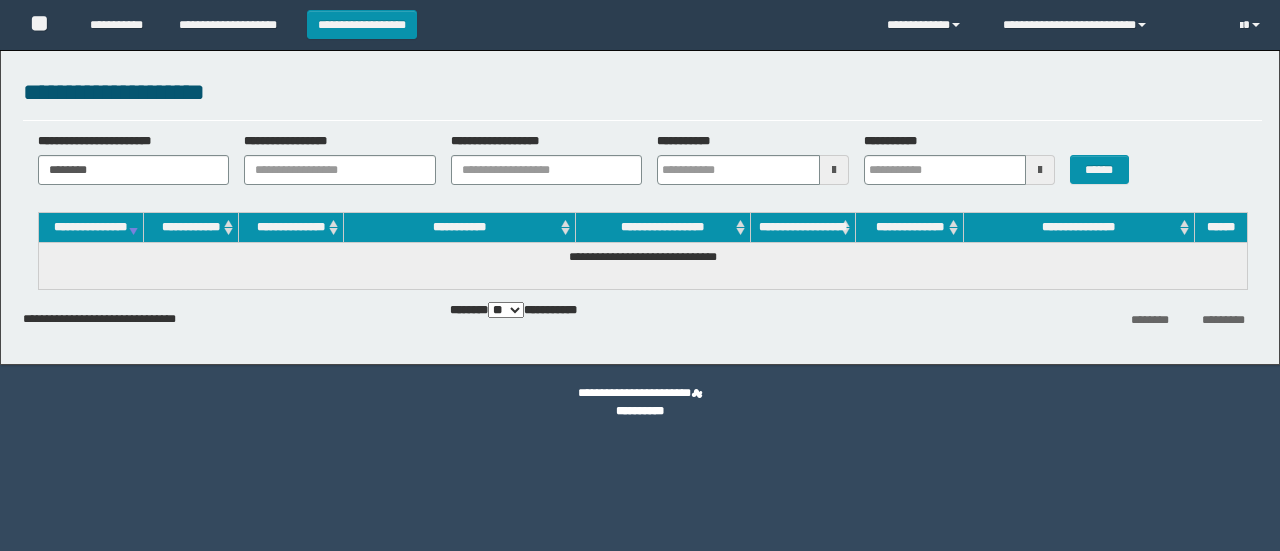scroll, scrollTop: 0, scrollLeft: 0, axis: both 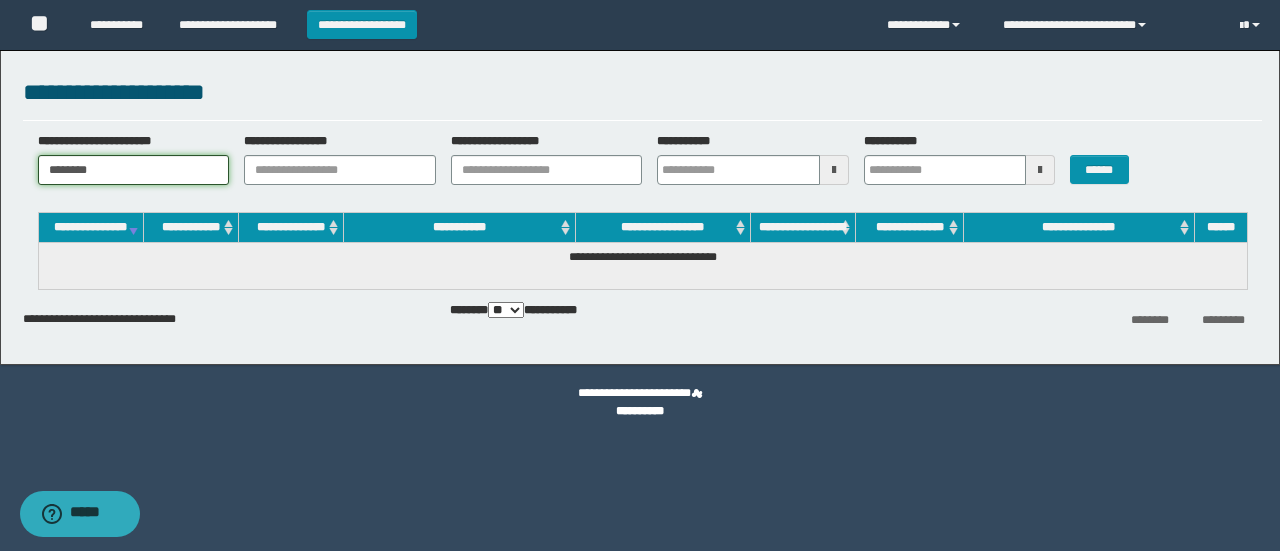 click on "********" at bounding box center [134, 170] 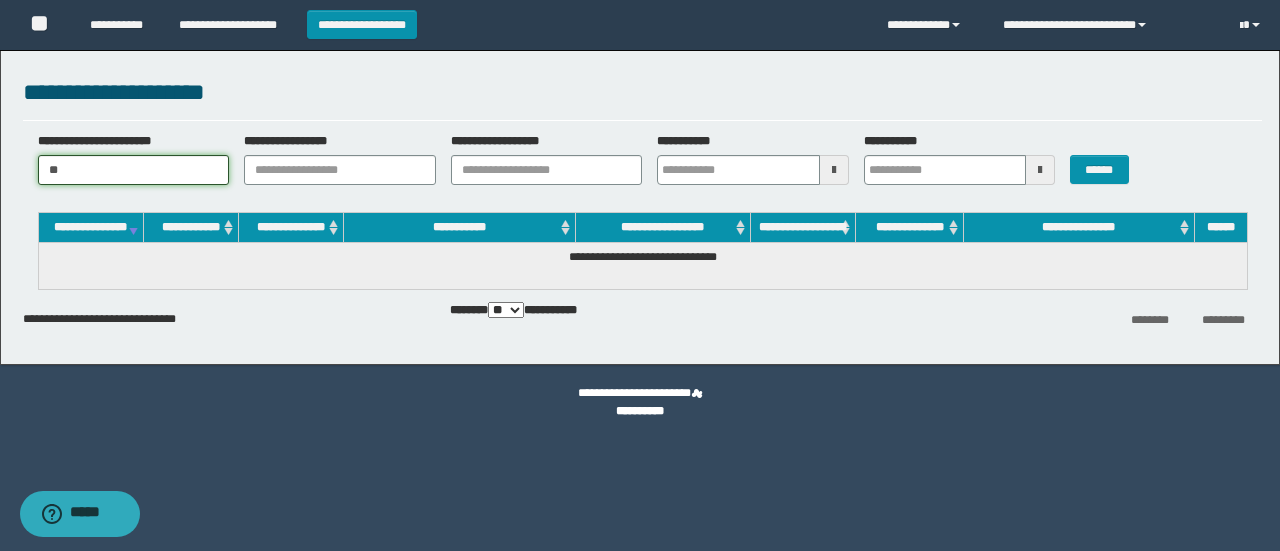 type on "*" 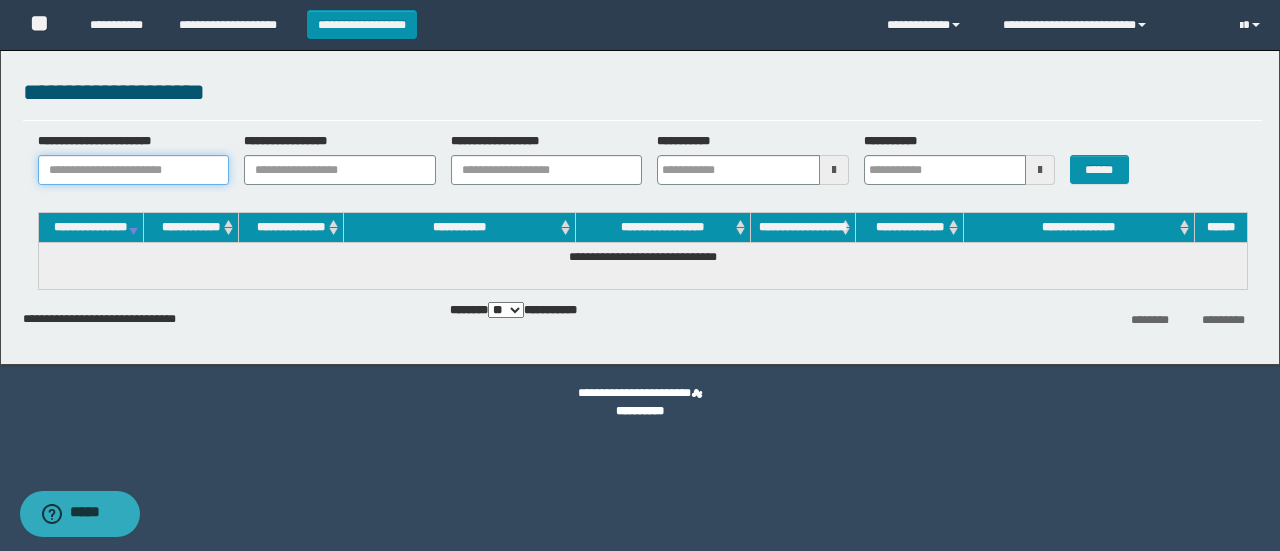 click on "**********" at bounding box center [134, 170] 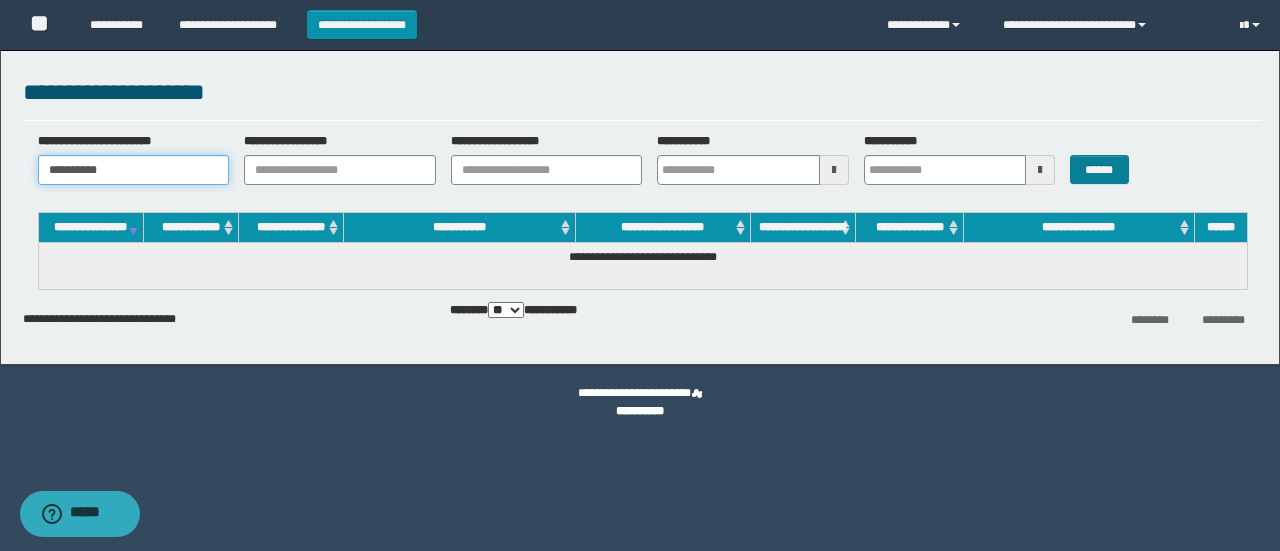 type on "**********" 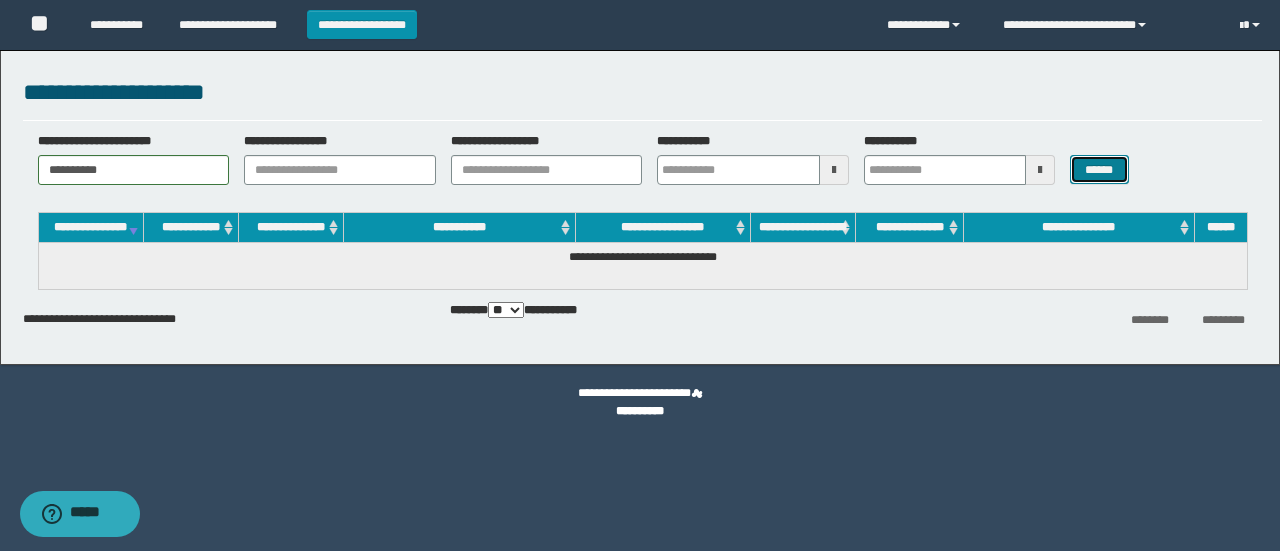 click on "******" at bounding box center [1099, 169] 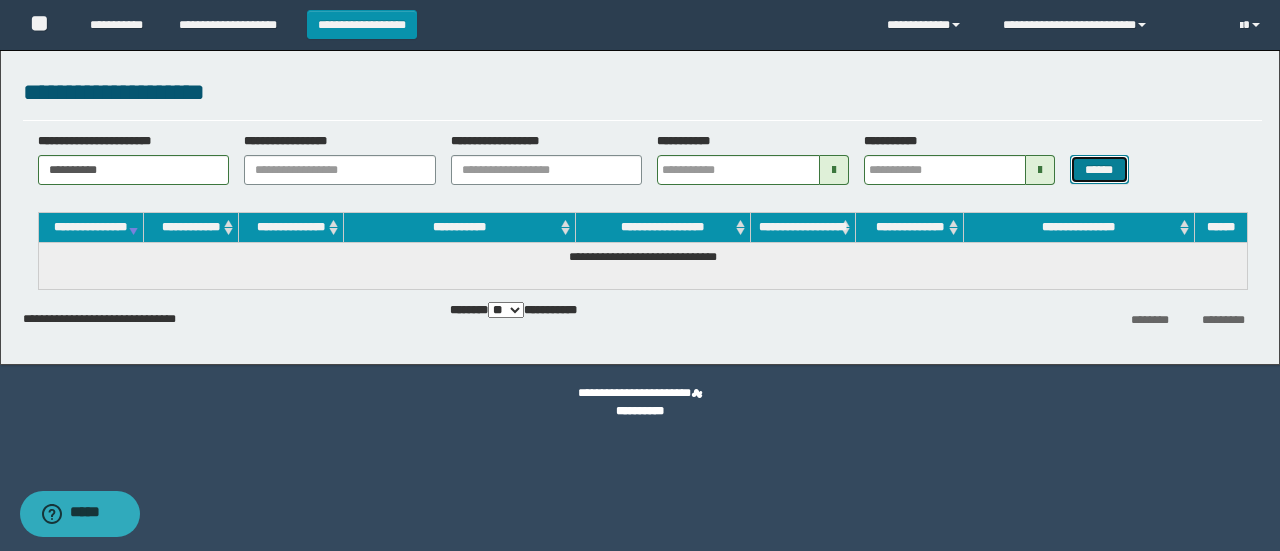 click on "******" at bounding box center [1099, 169] 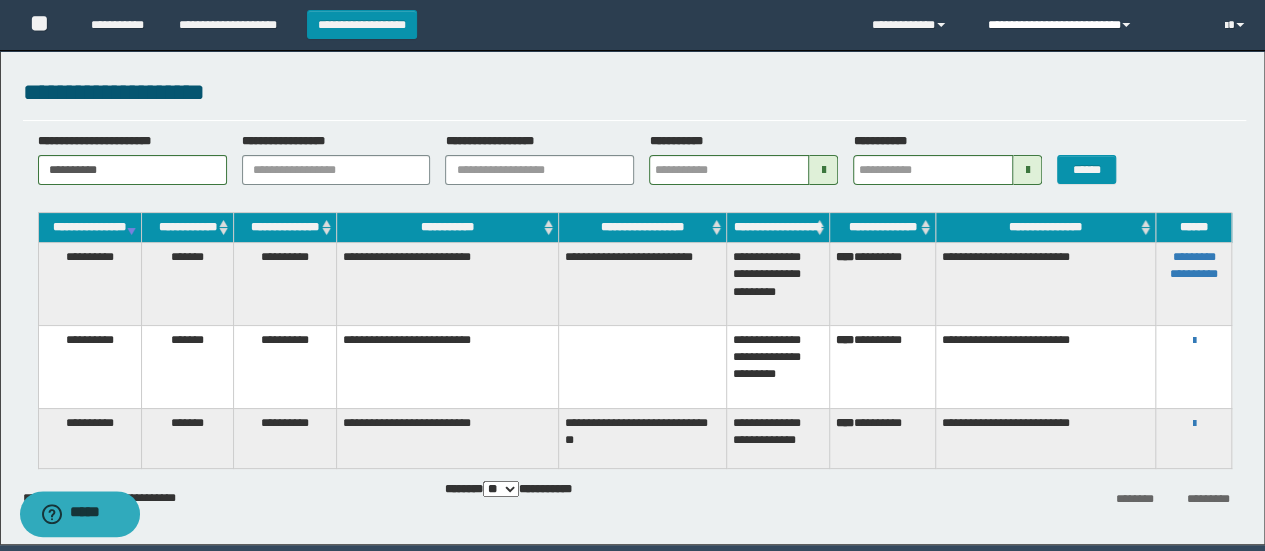 click at bounding box center [1126, 25] 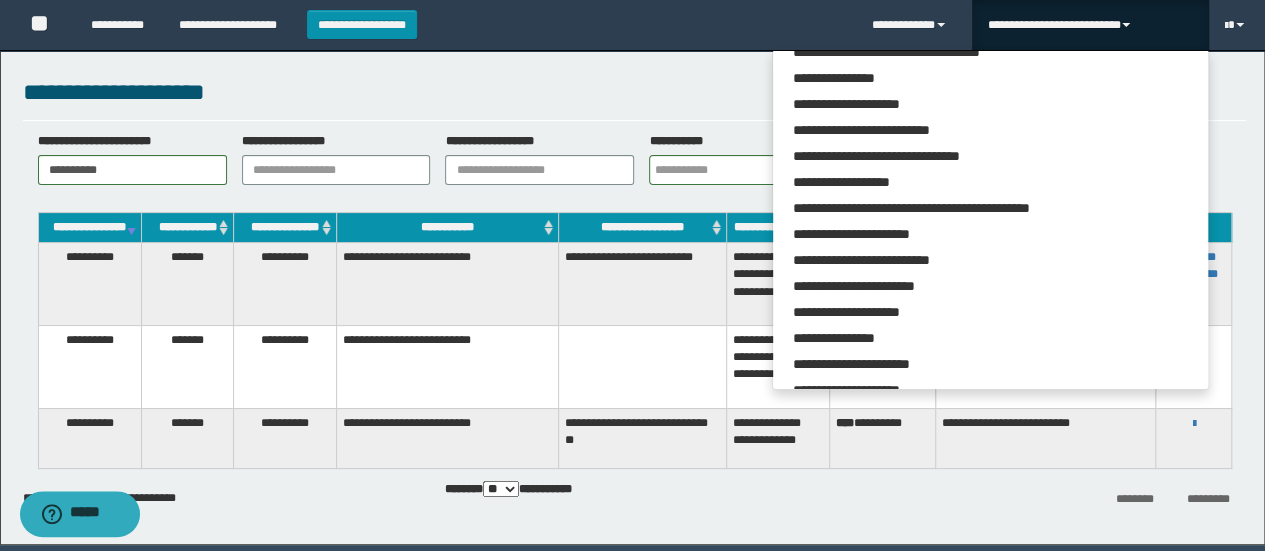 scroll, scrollTop: 0, scrollLeft: 0, axis: both 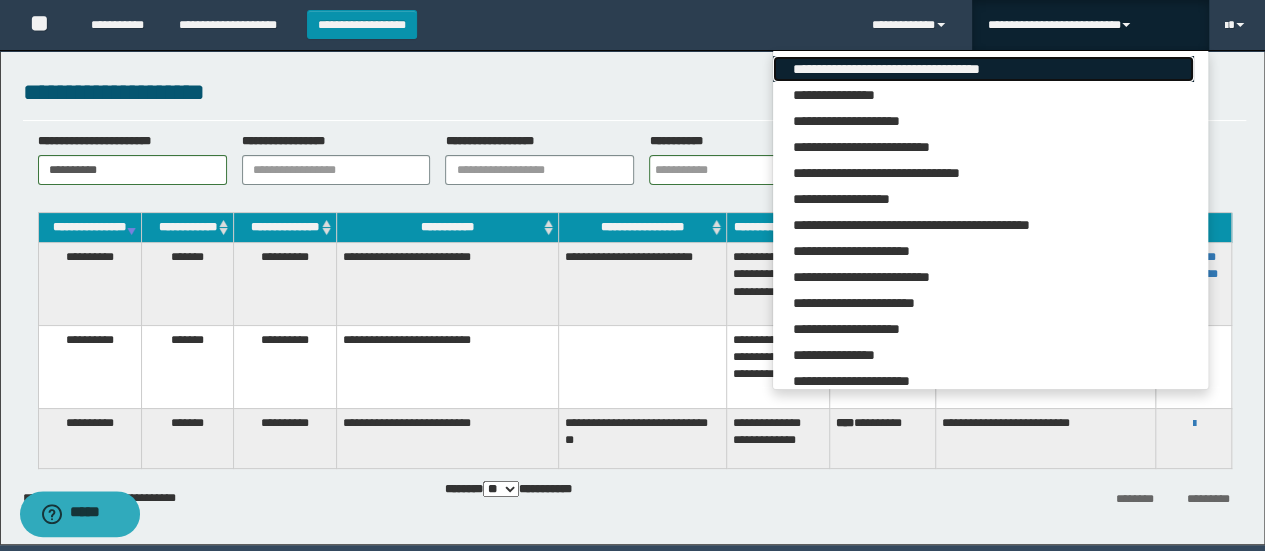 click on "**********" at bounding box center (983, 69) 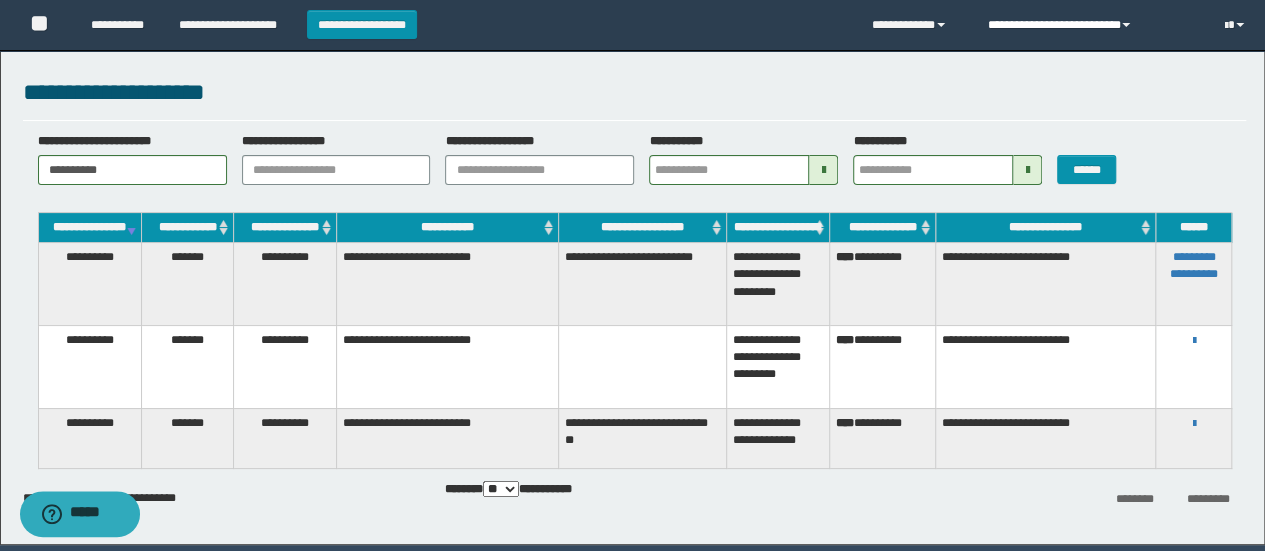 click at bounding box center (1126, 25) 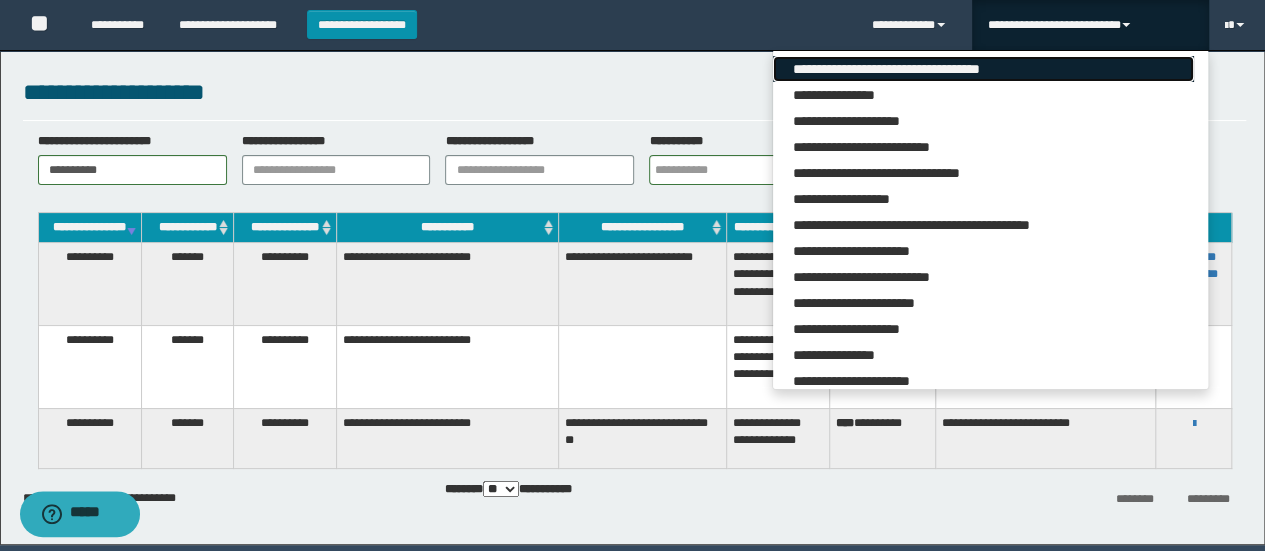 click on "**********" at bounding box center [983, 69] 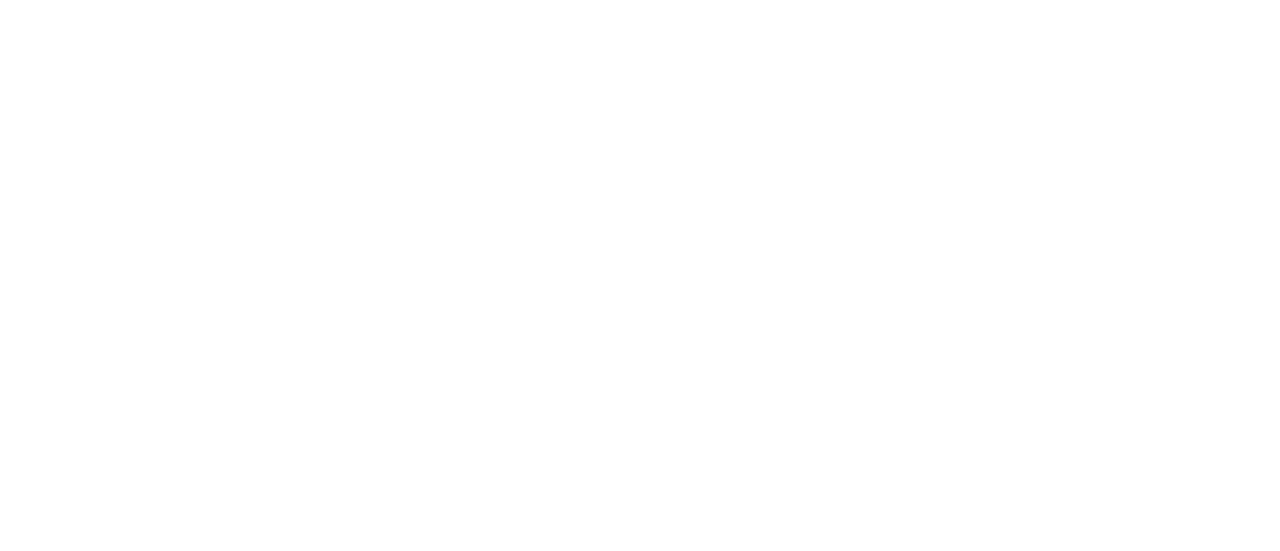 type 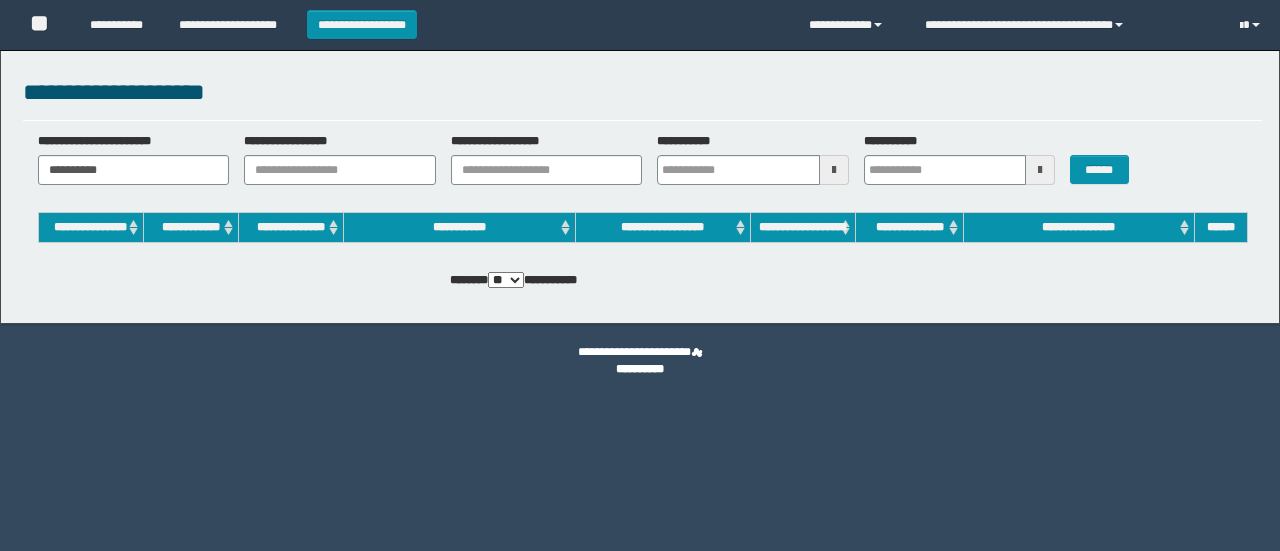 scroll, scrollTop: 0, scrollLeft: 0, axis: both 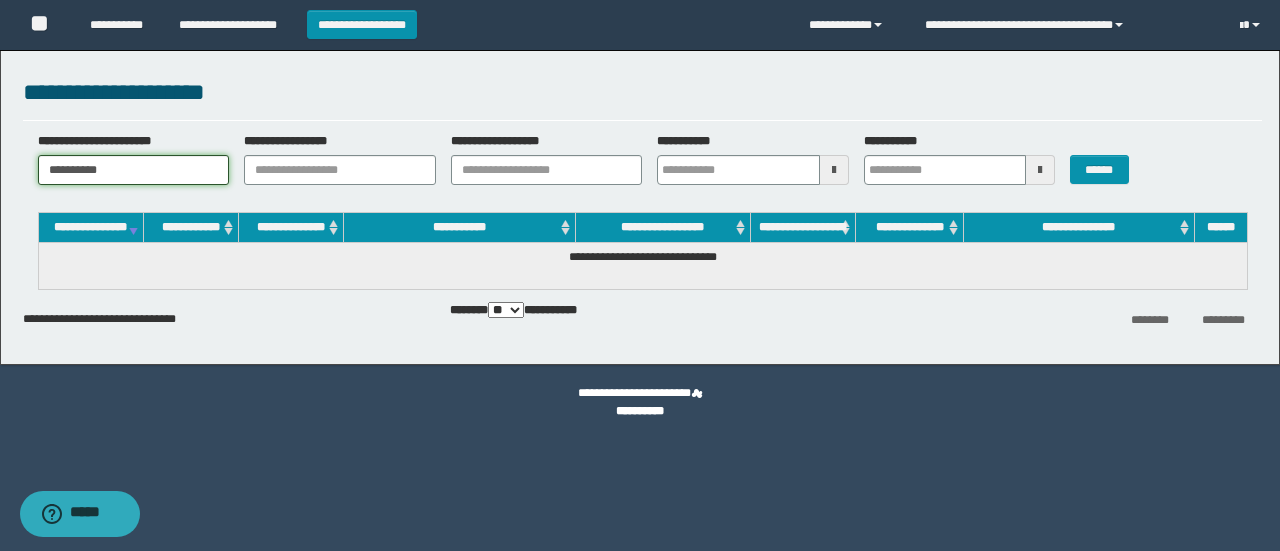 click on "**********" at bounding box center [134, 170] 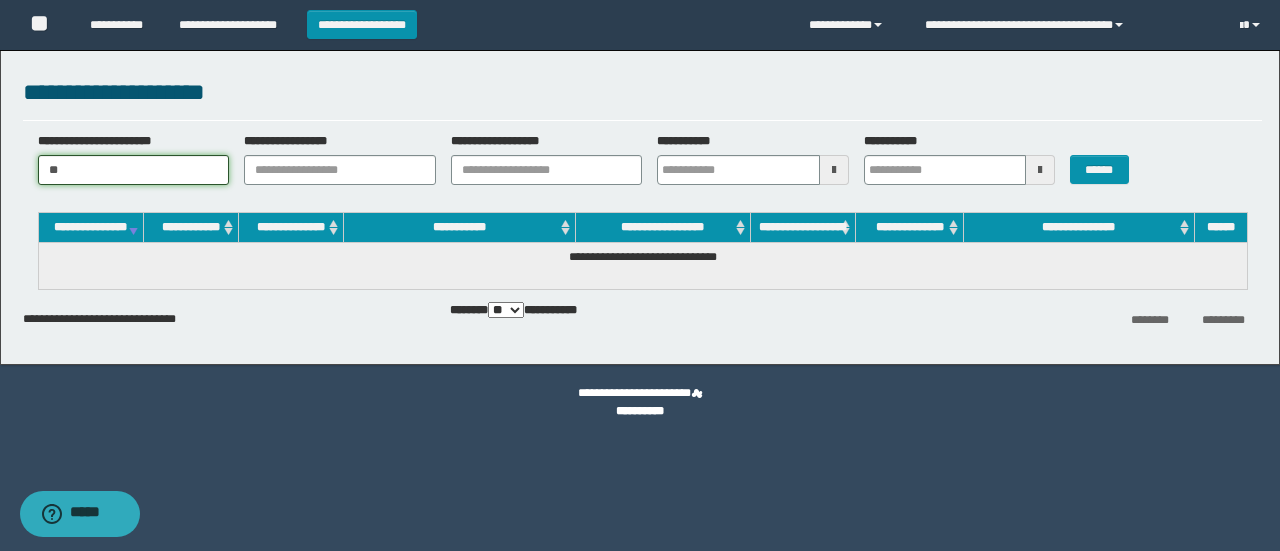type on "*" 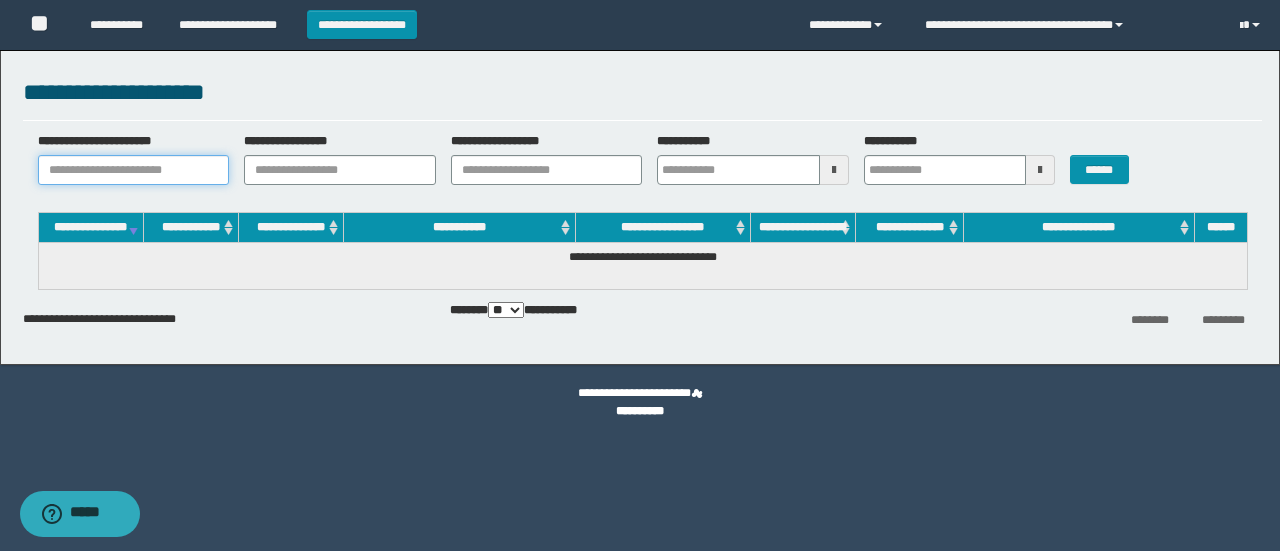 click on "**********" at bounding box center [134, 170] 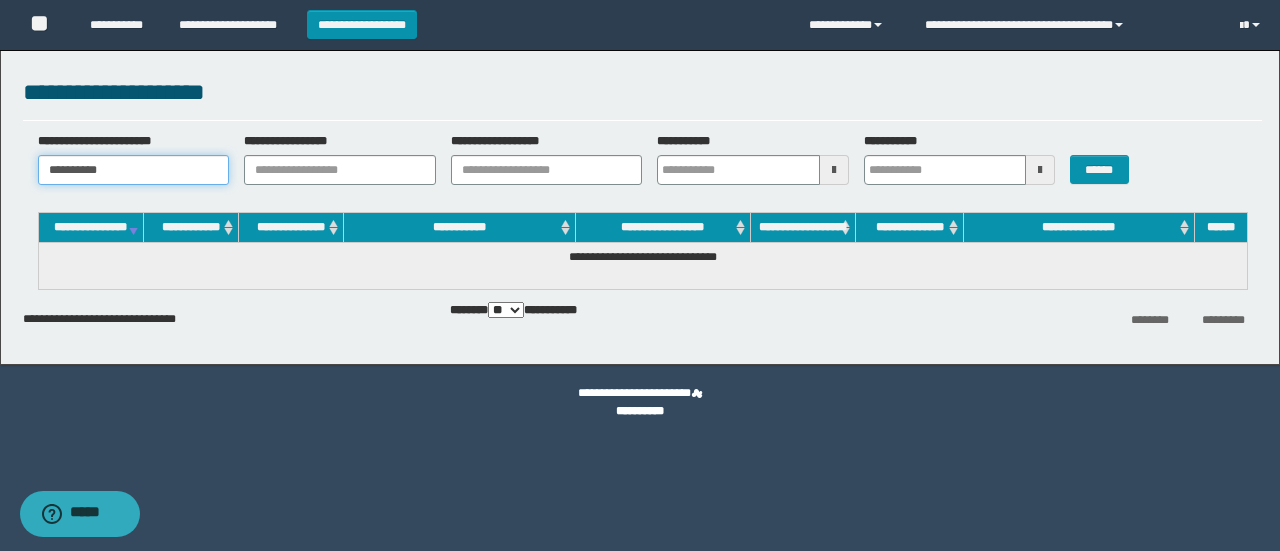 type 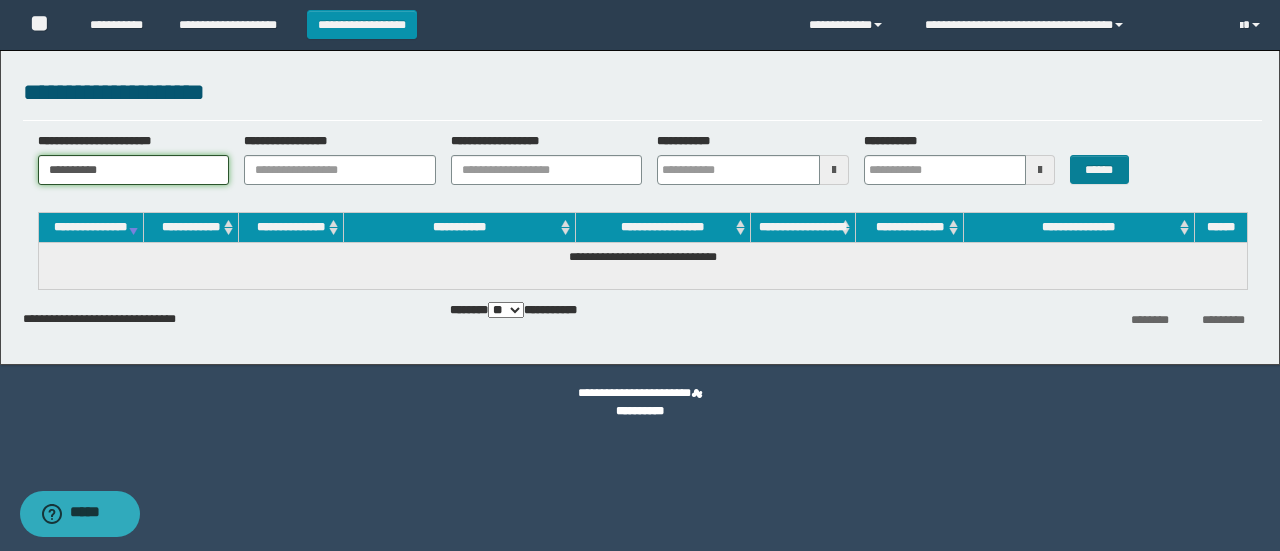 type on "**********" 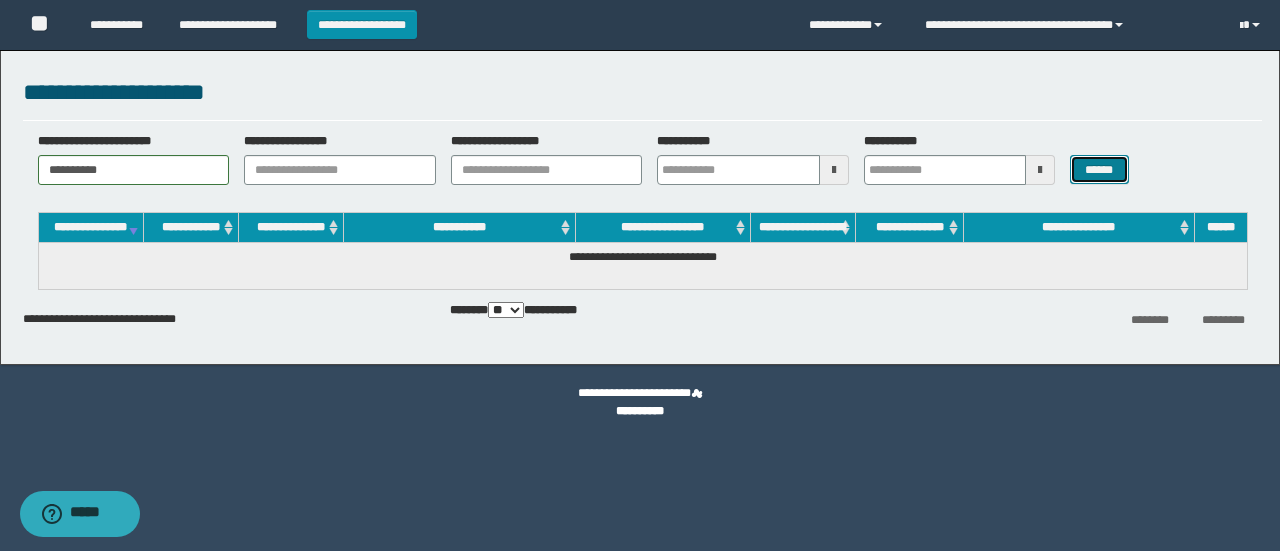 click on "******" at bounding box center [1099, 169] 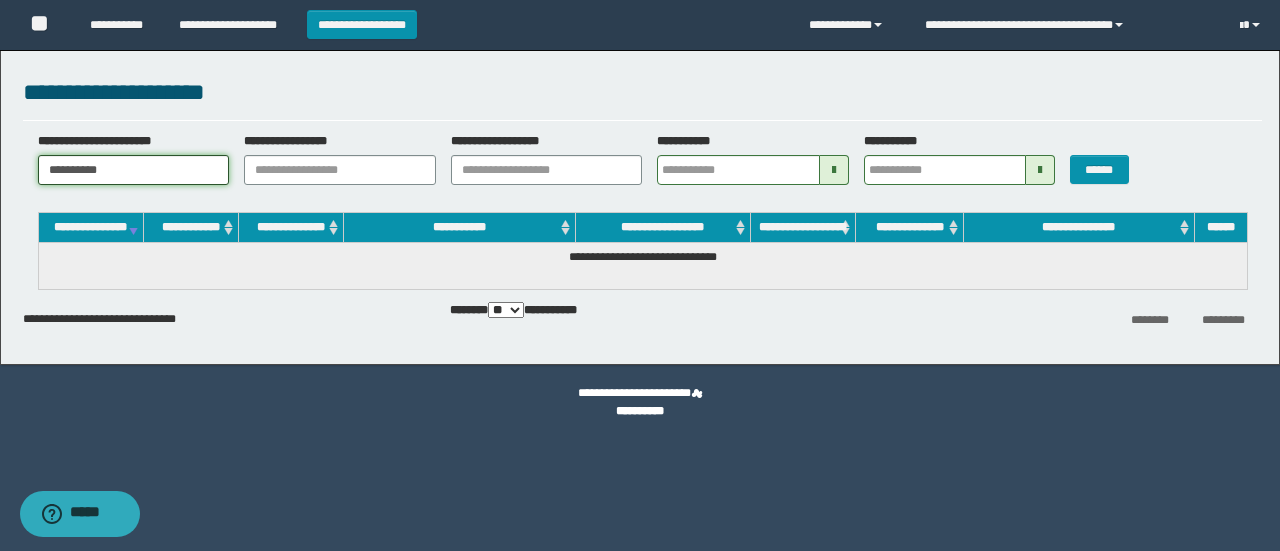 click on "**********" at bounding box center (134, 170) 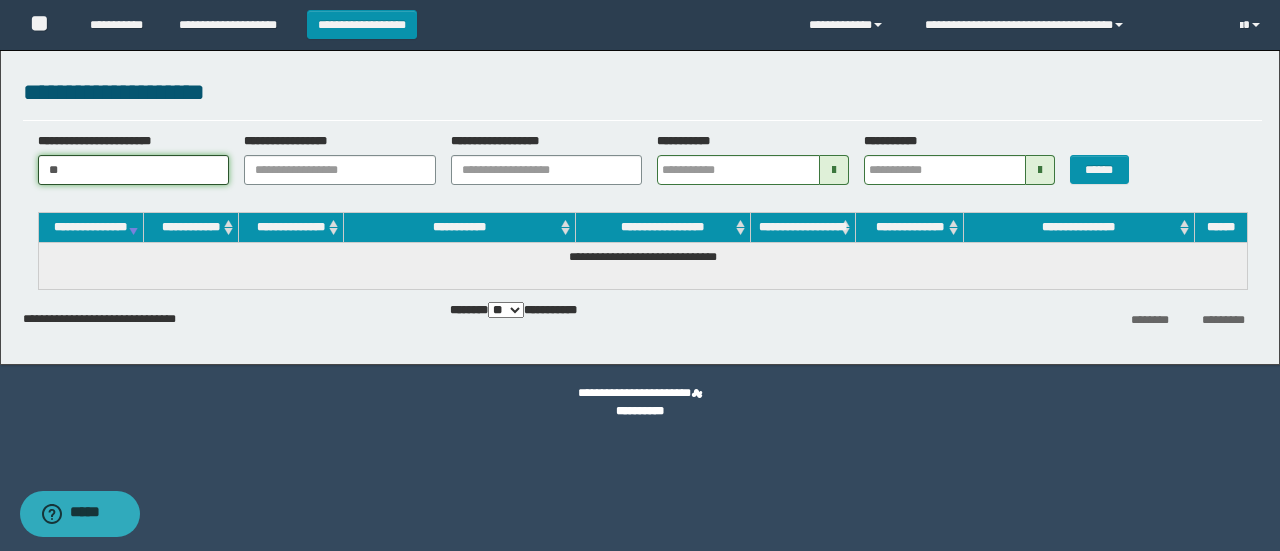 type on "*" 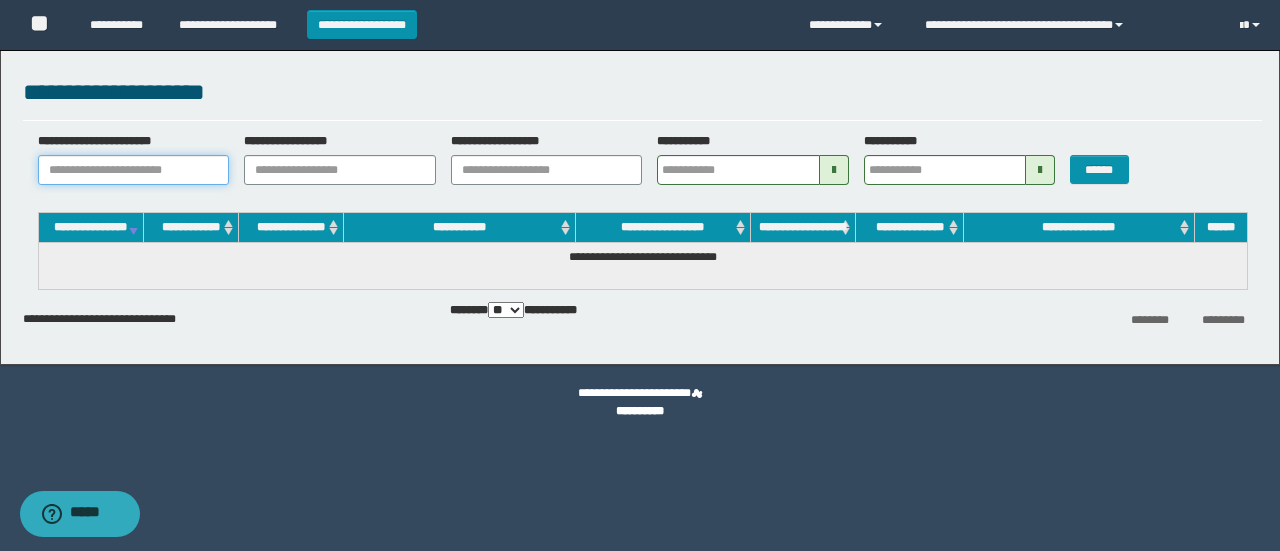 click on "**********" at bounding box center (134, 170) 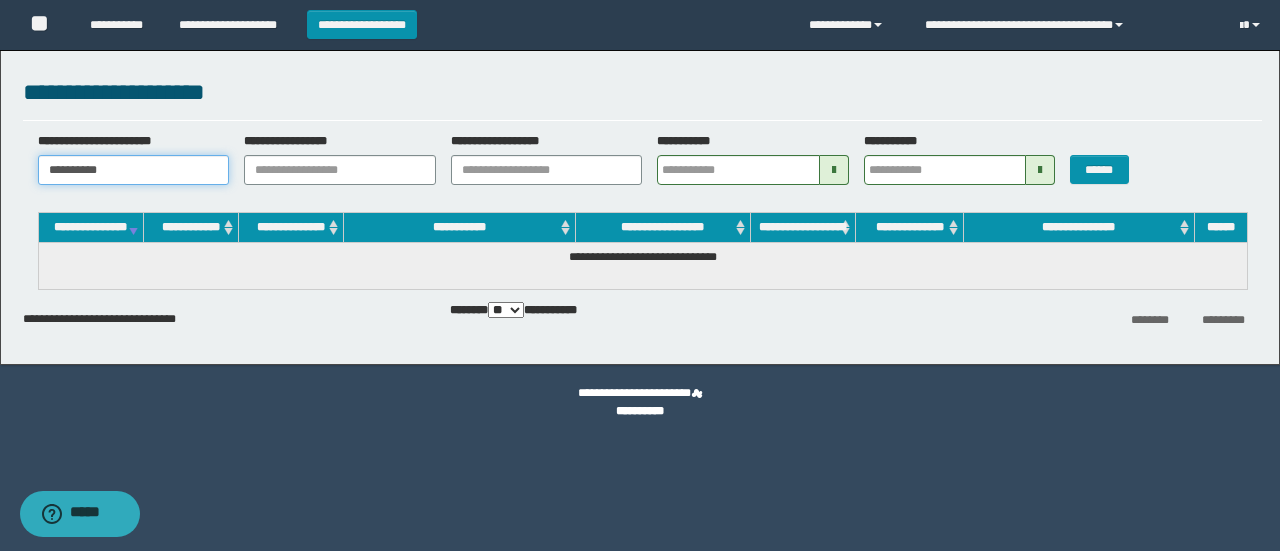 type 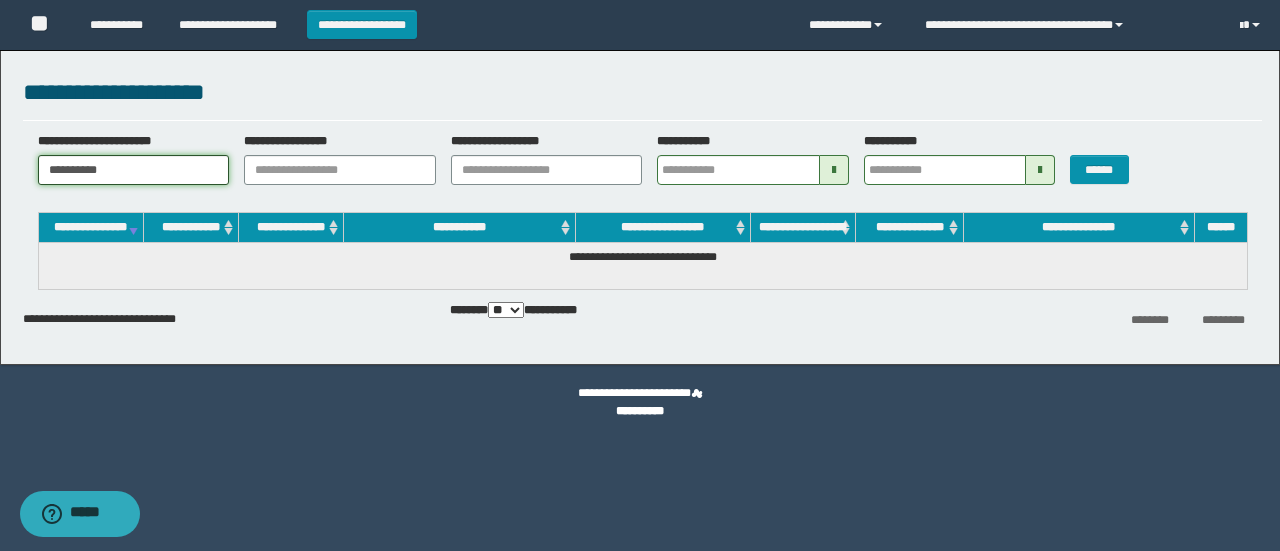 type 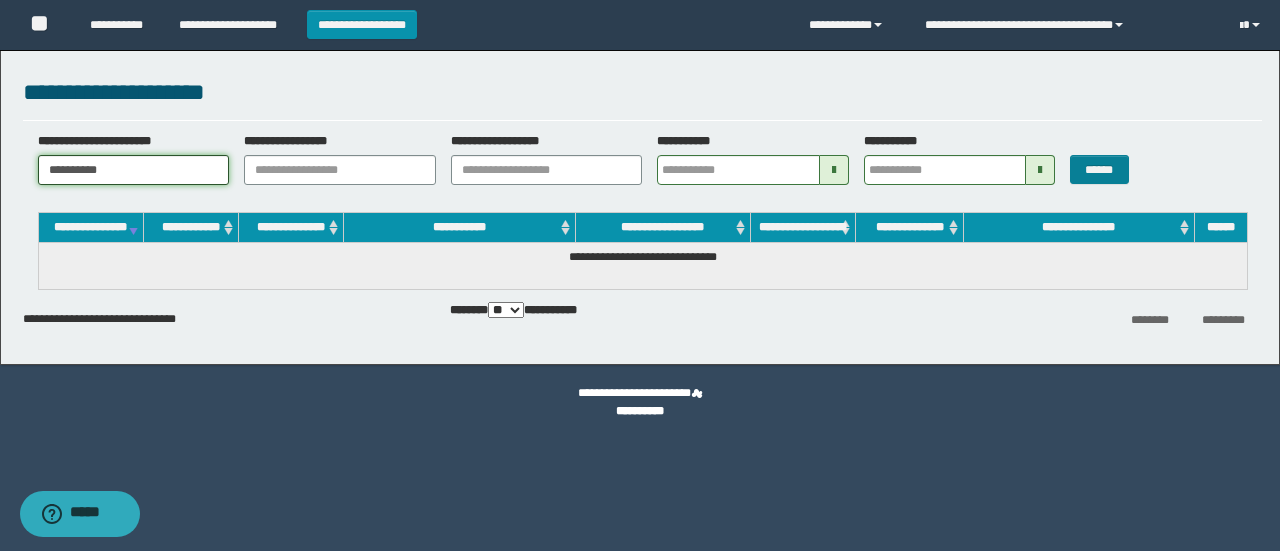 type on "**********" 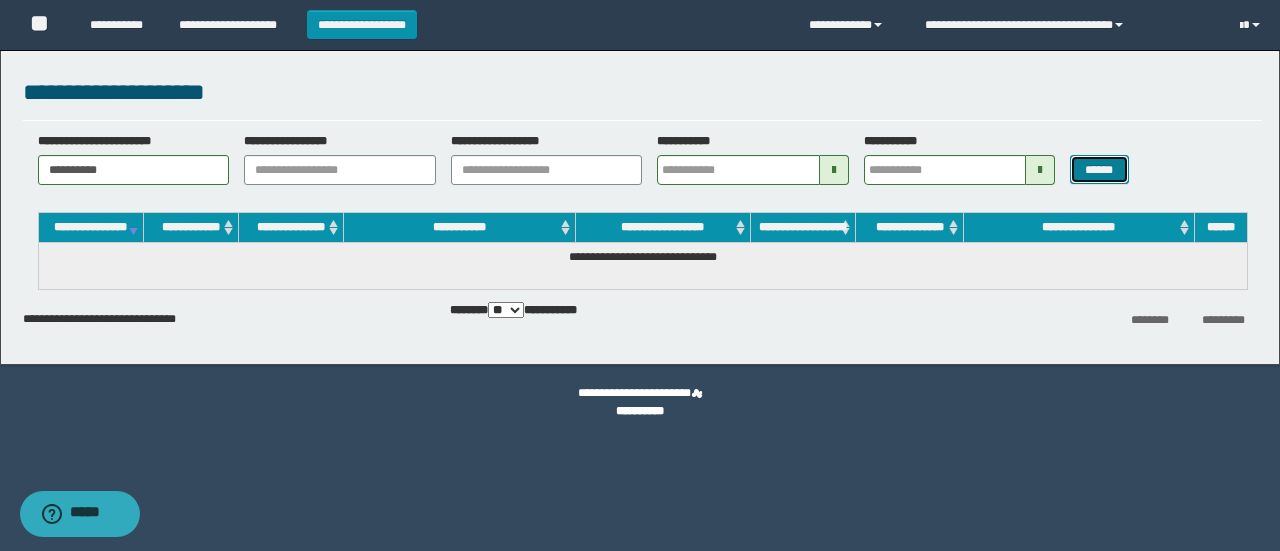 click on "******" at bounding box center [1099, 169] 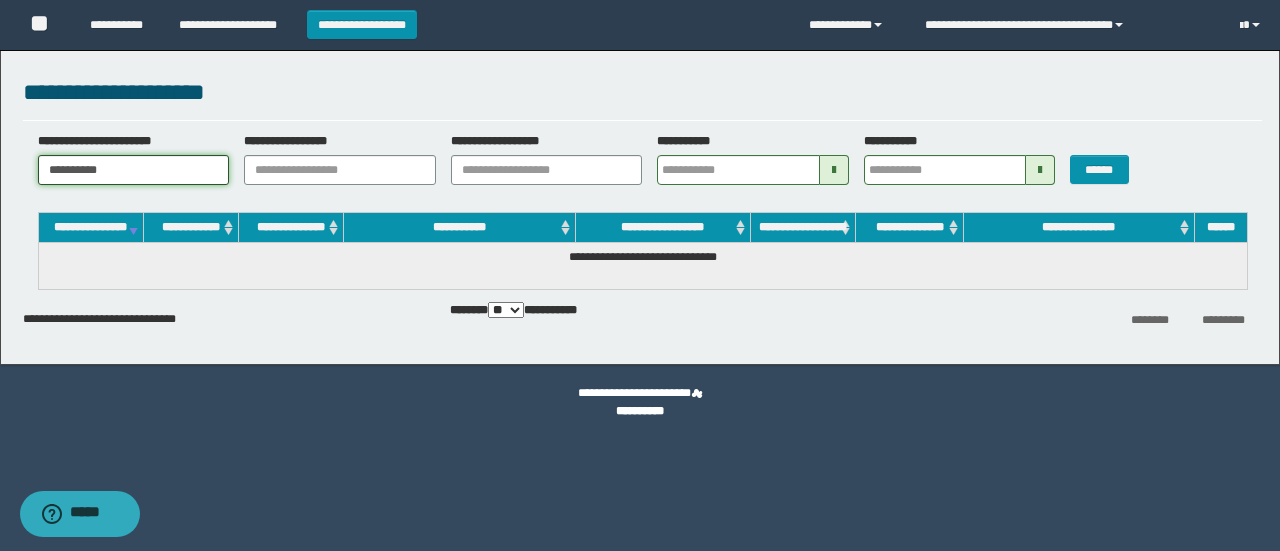 click on "**********" at bounding box center [134, 170] 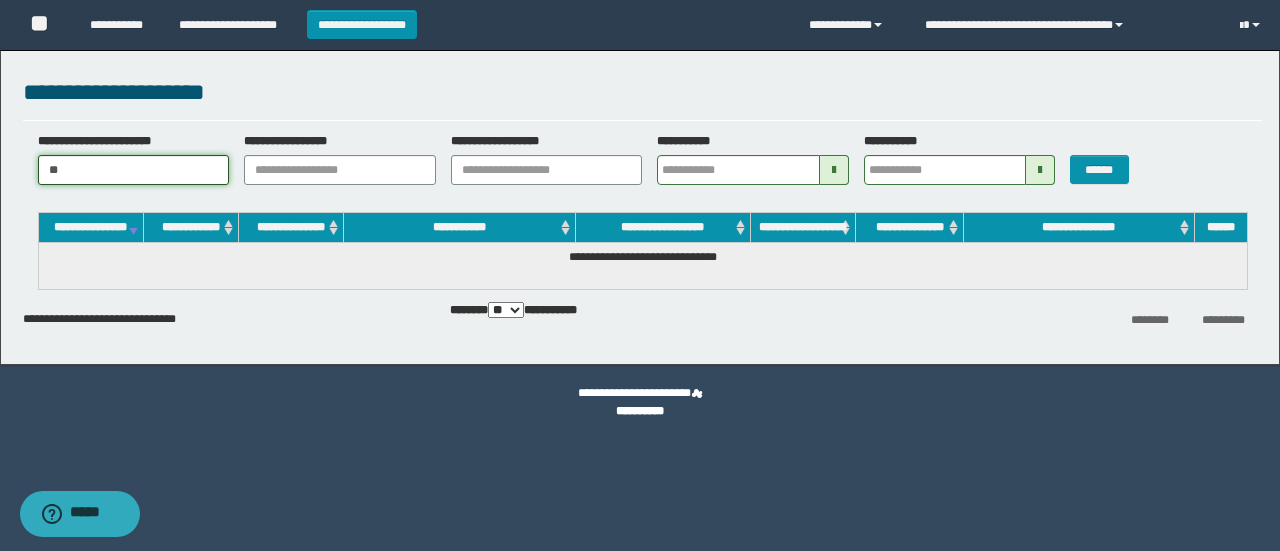 type on "*" 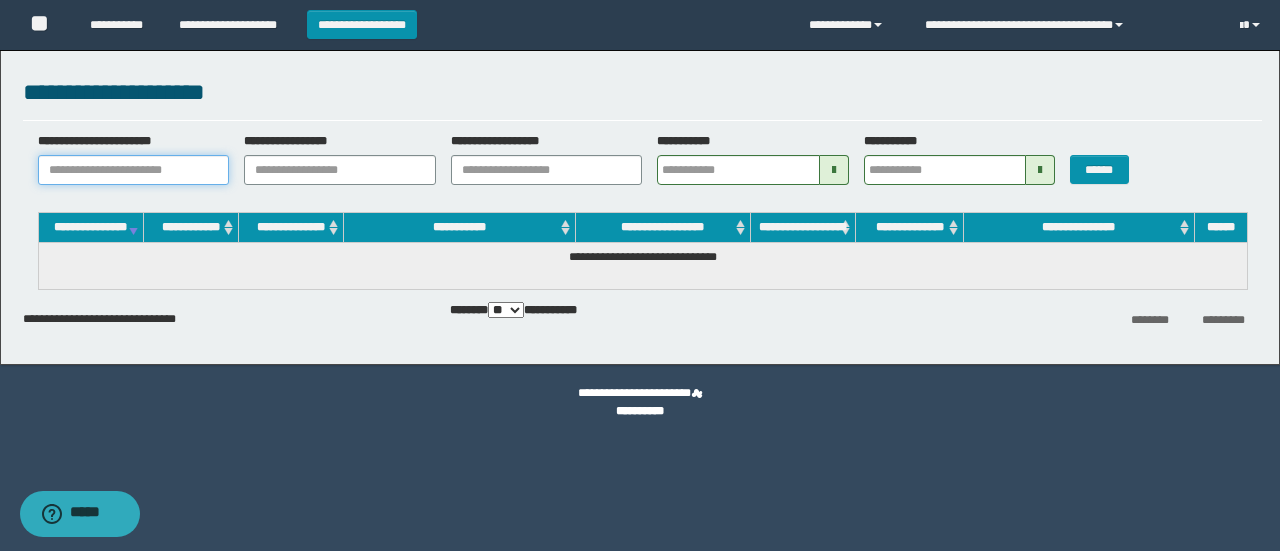 click on "**********" at bounding box center (134, 170) 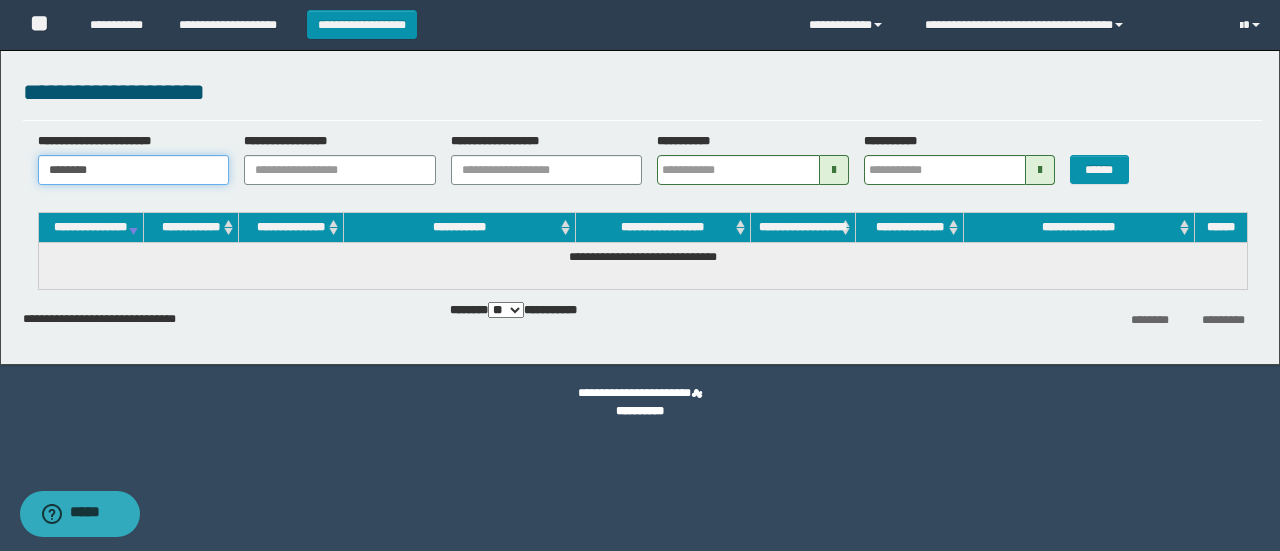 type 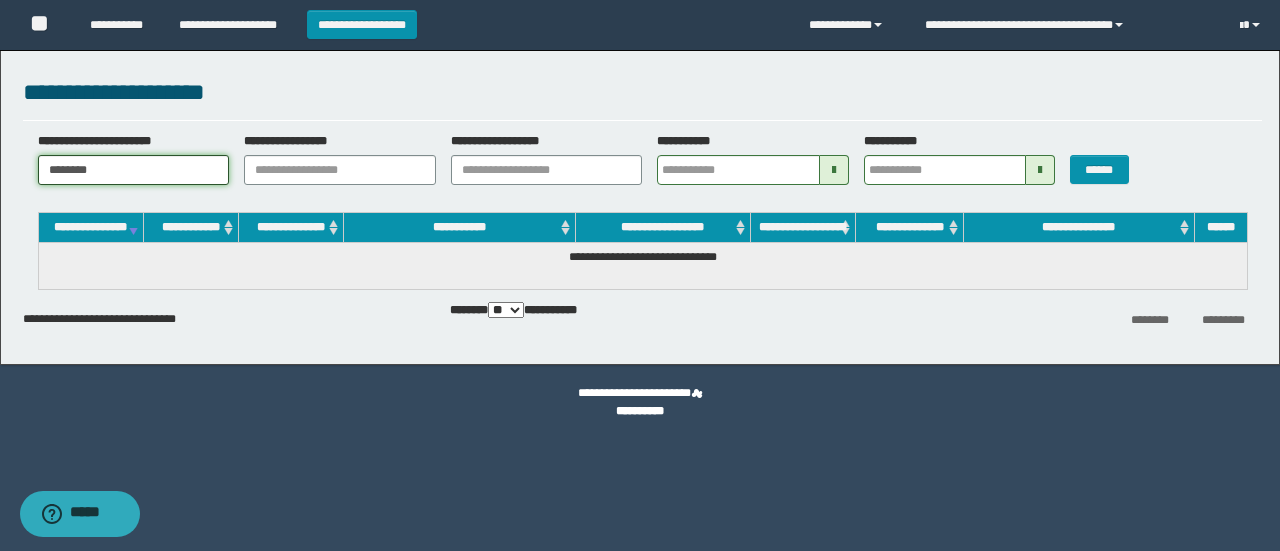 type 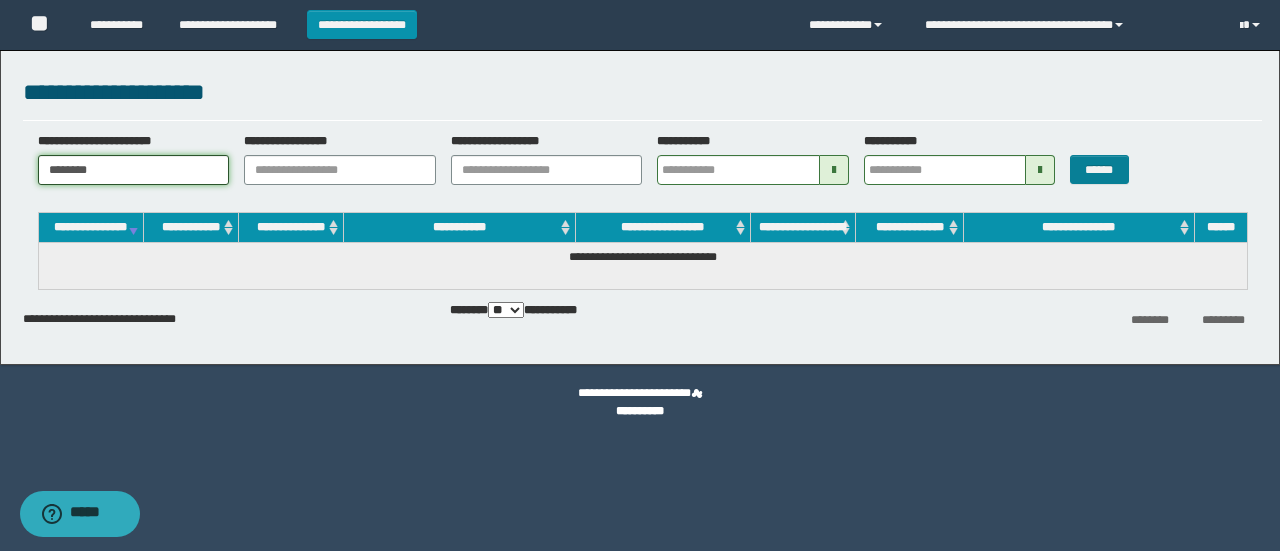 type on "********" 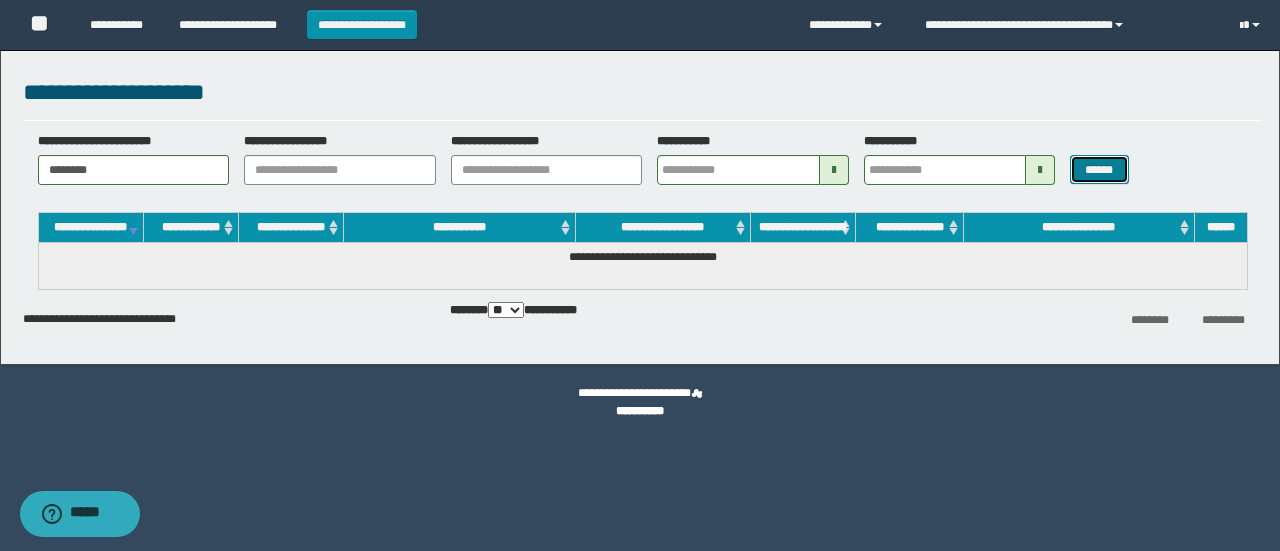 click on "******" at bounding box center [1099, 169] 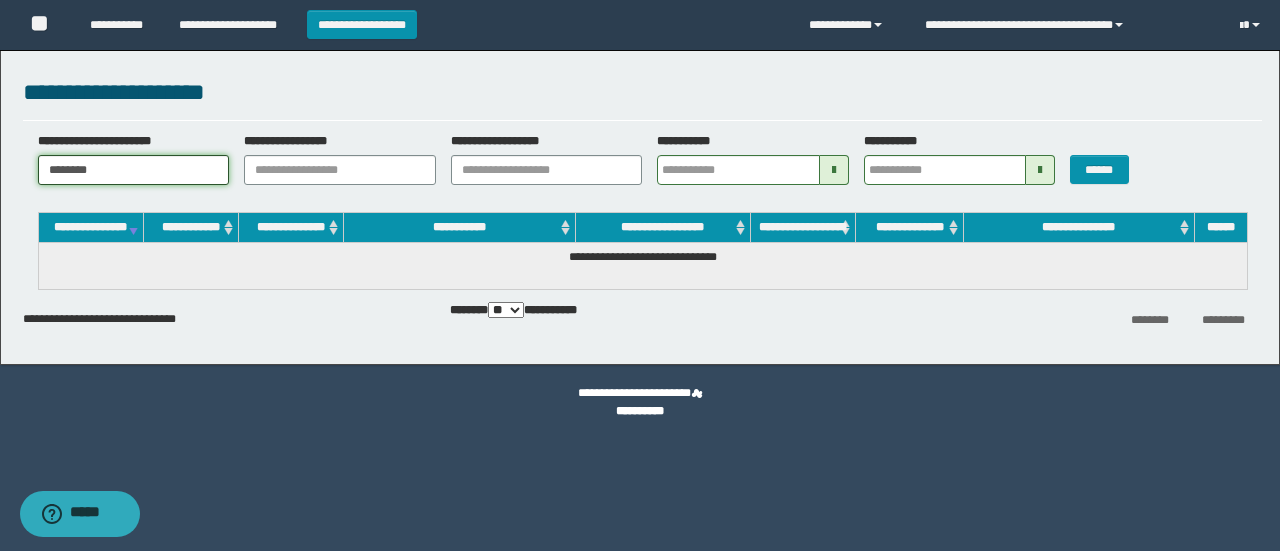 click on "********" at bounding box center [134, 170] 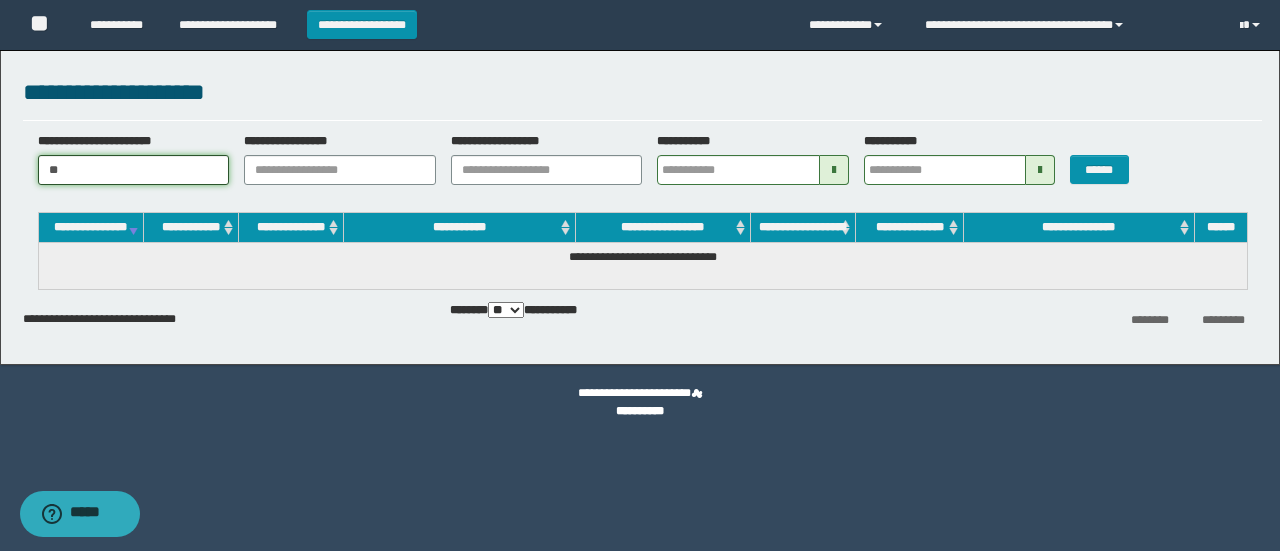 type on "*" 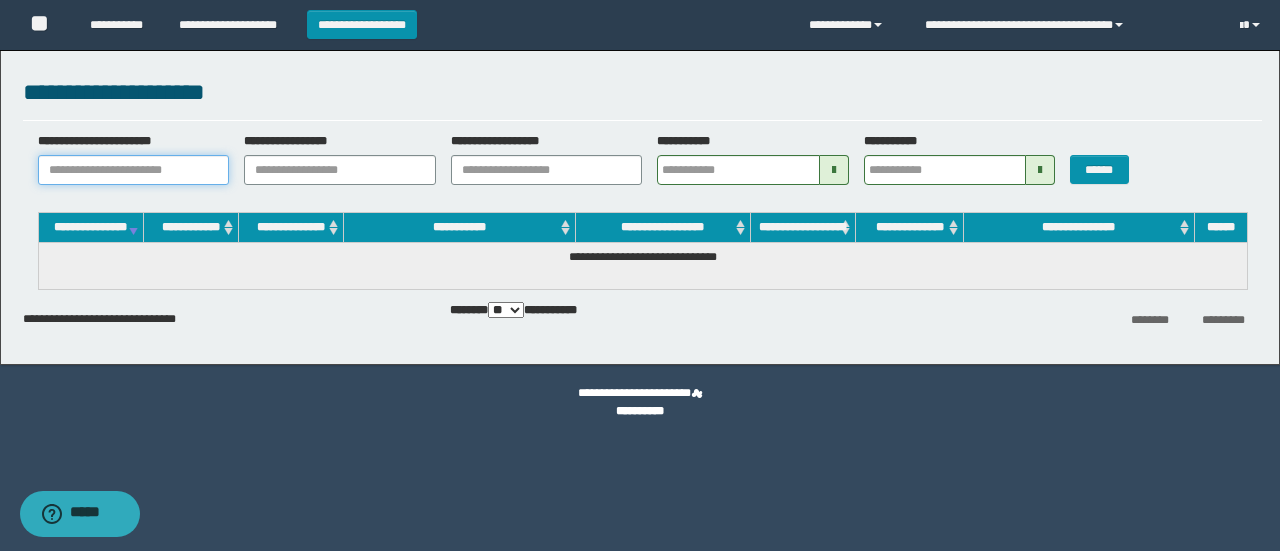 click on "**********" at bounding box center (134, 170) 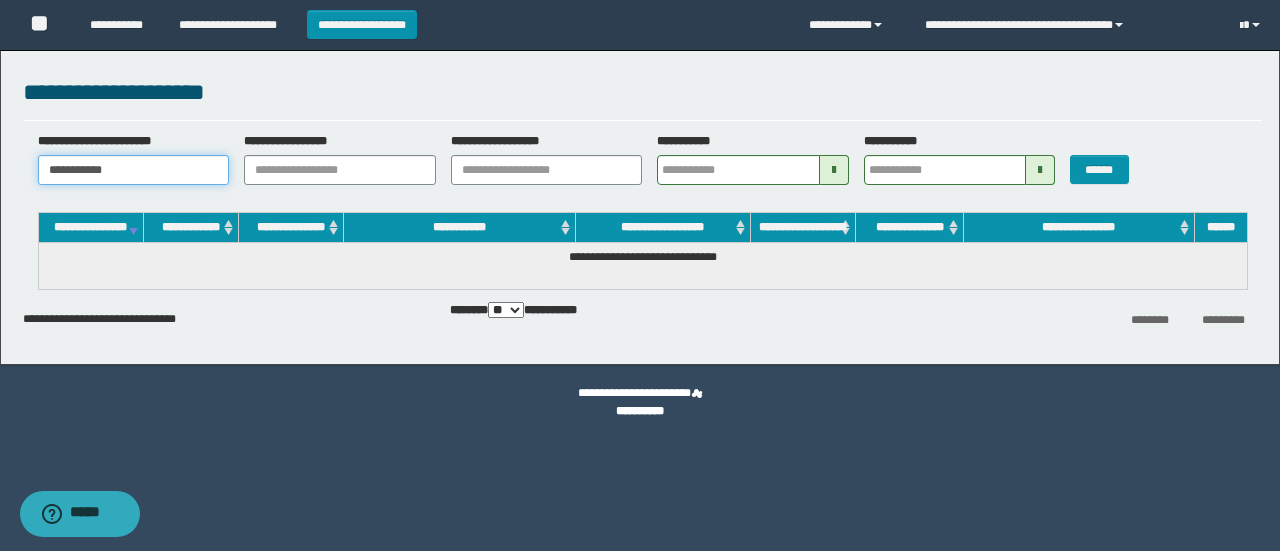 type 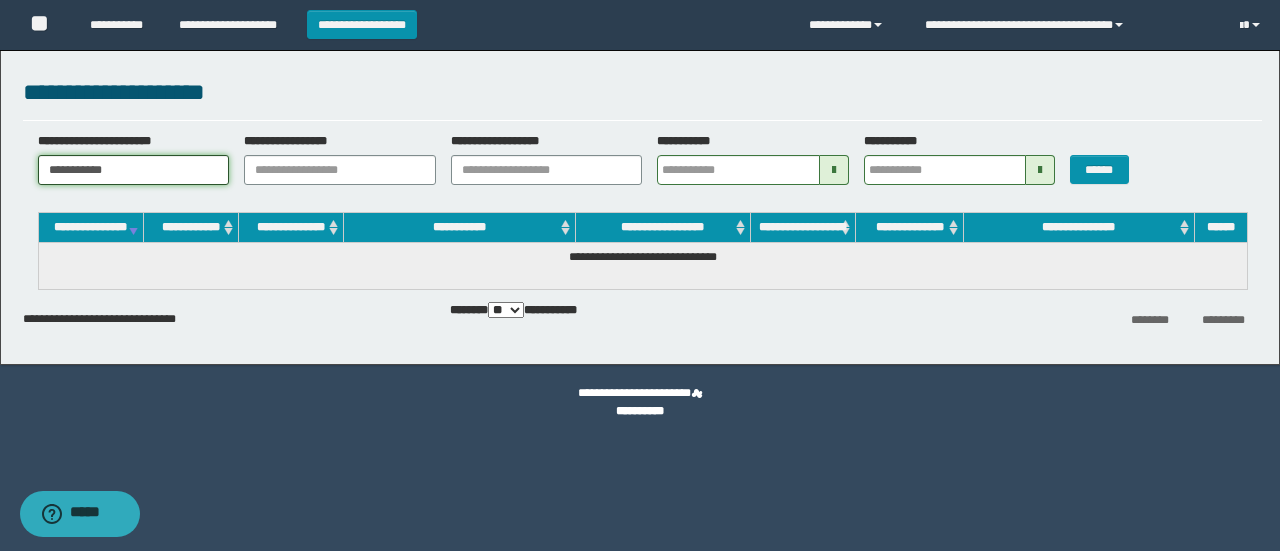 type 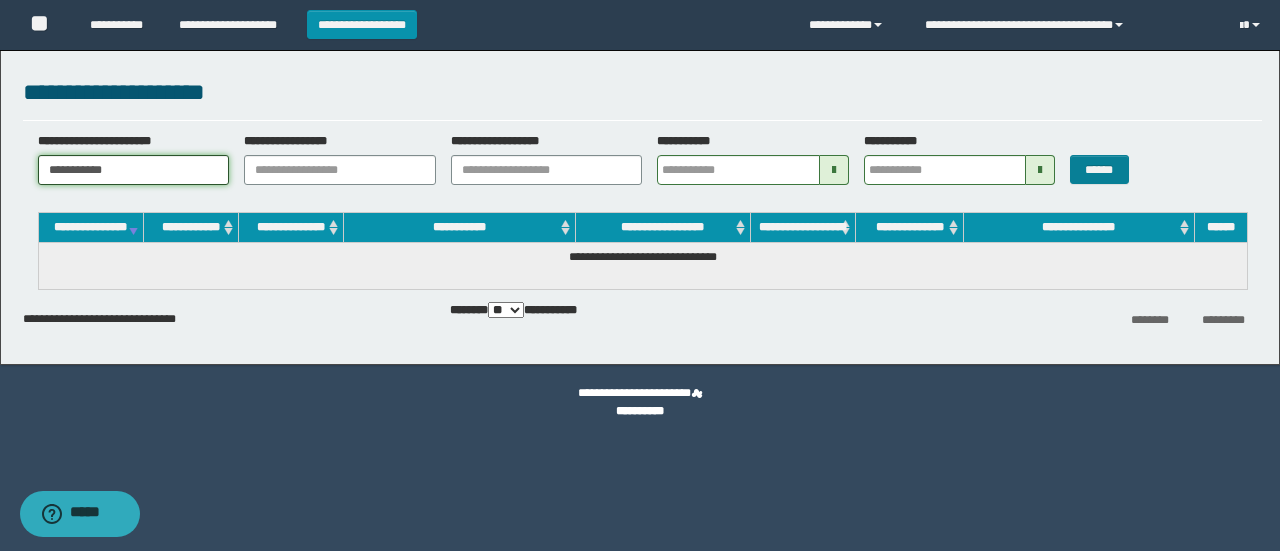 type on "**********" 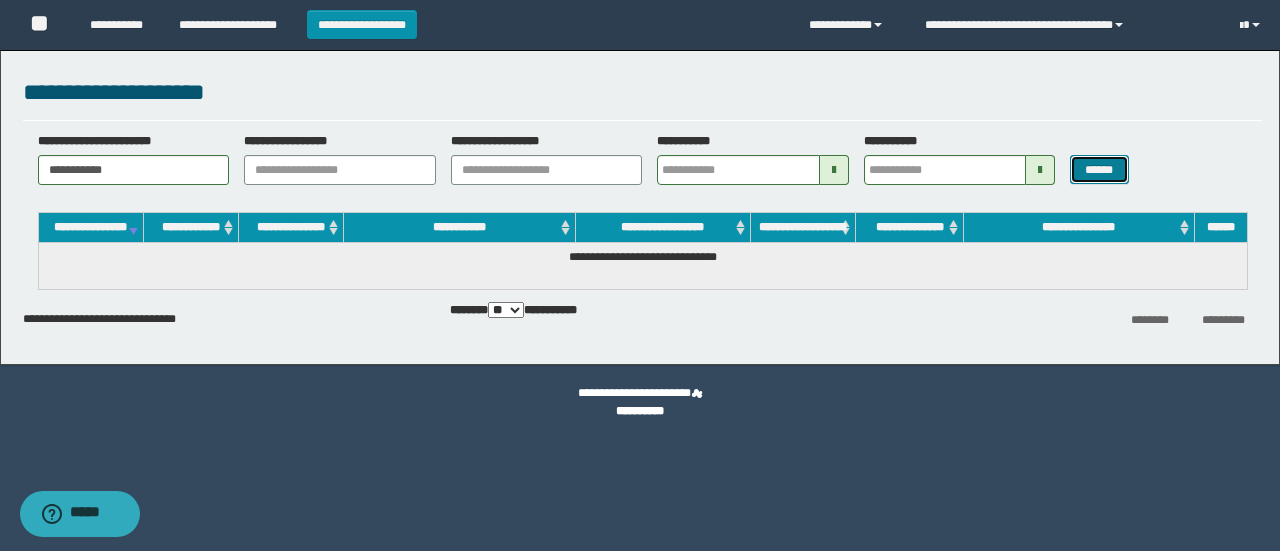 click on "******" at bounding box center (1099, 169) 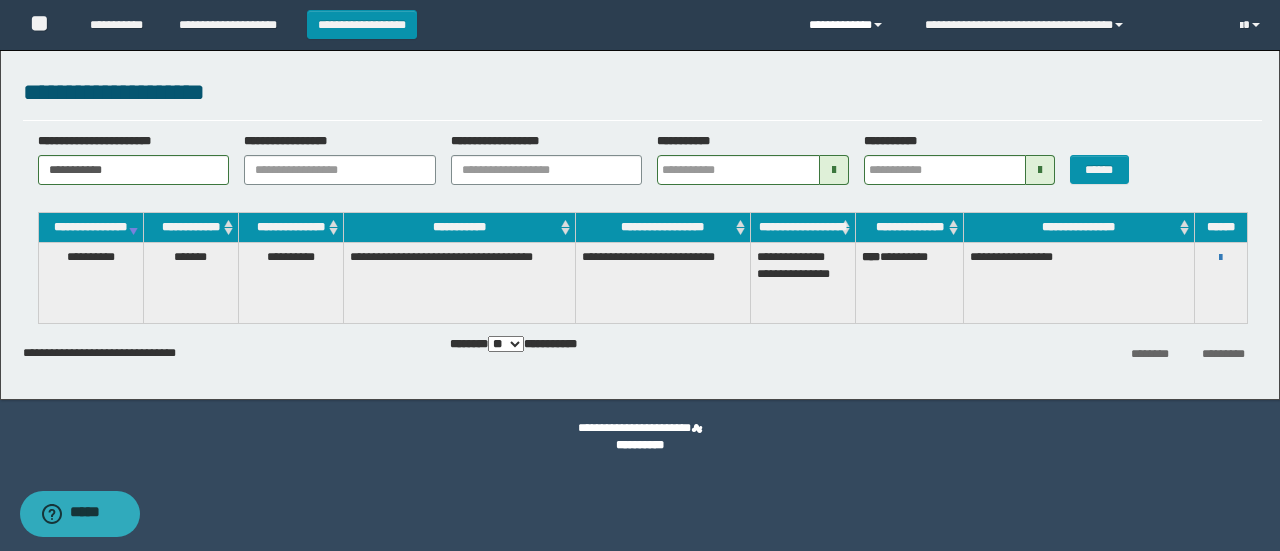click on "**********" at bounding box center [851, 25] 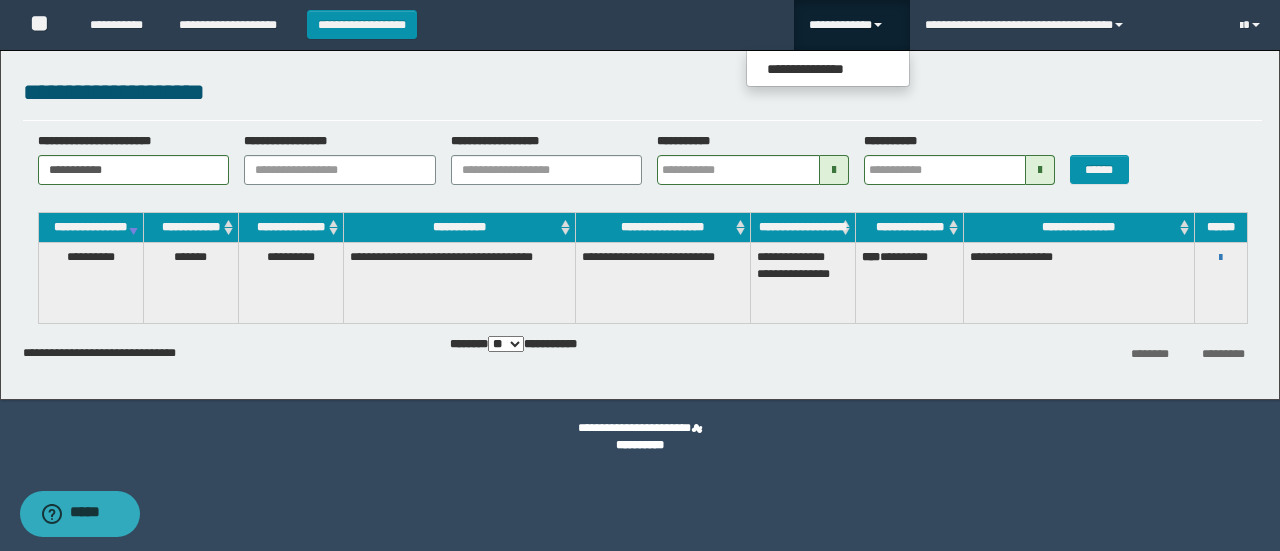 click on "**********" at bounding box center [642, 92] 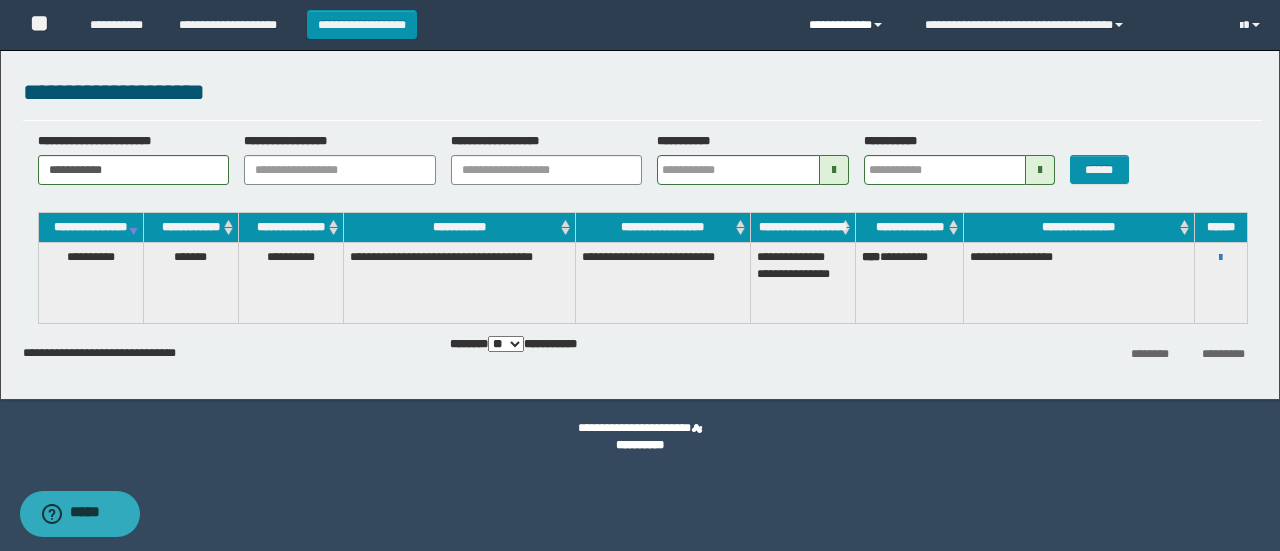 click on "**********" at bounding box center (851, 25) 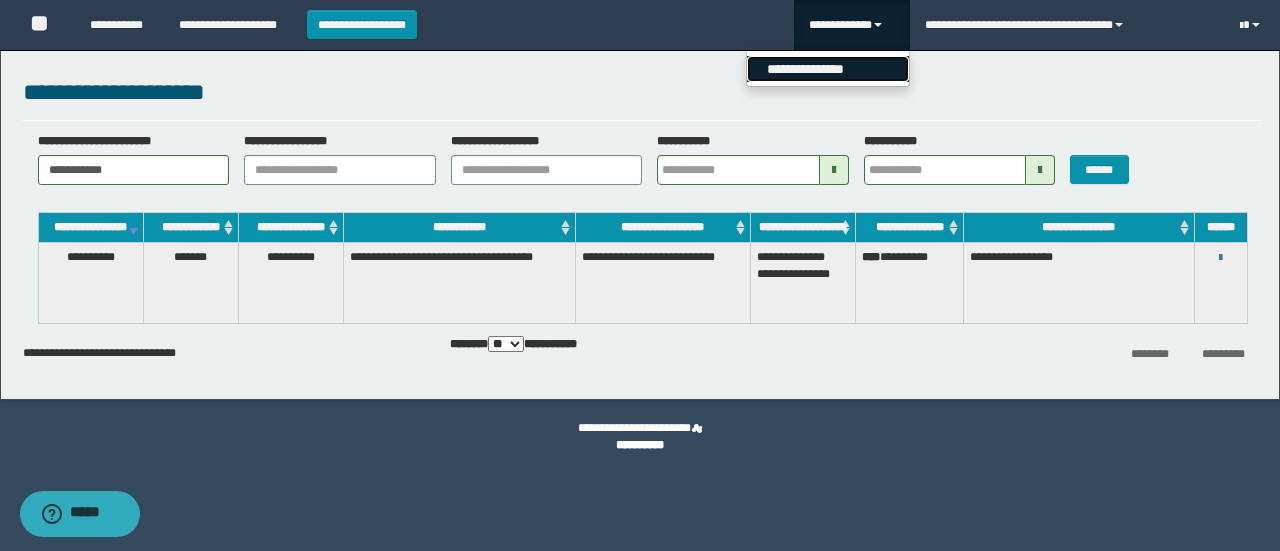 click on "**********" at bounding box center (828, 69) 